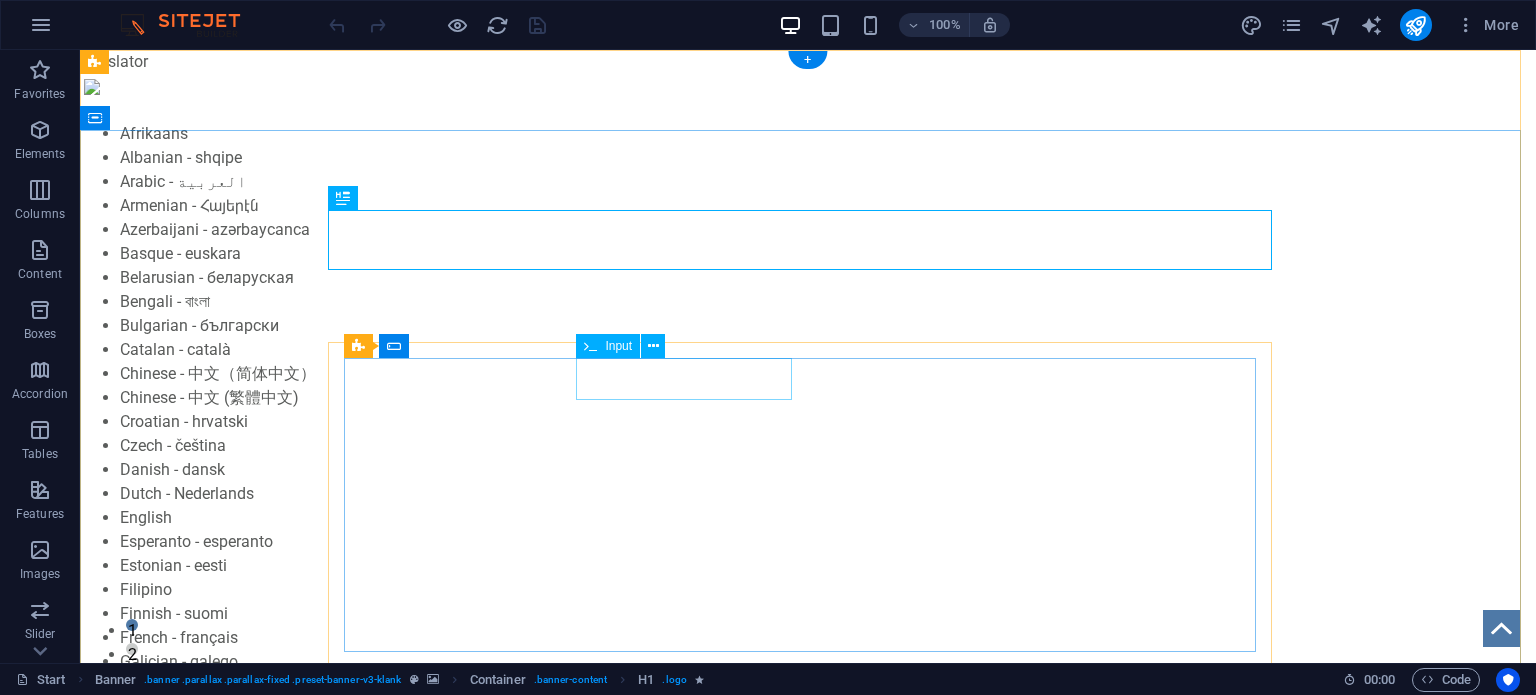 scroll, scrollTop: 0, scrollLeft: 0, axis: both 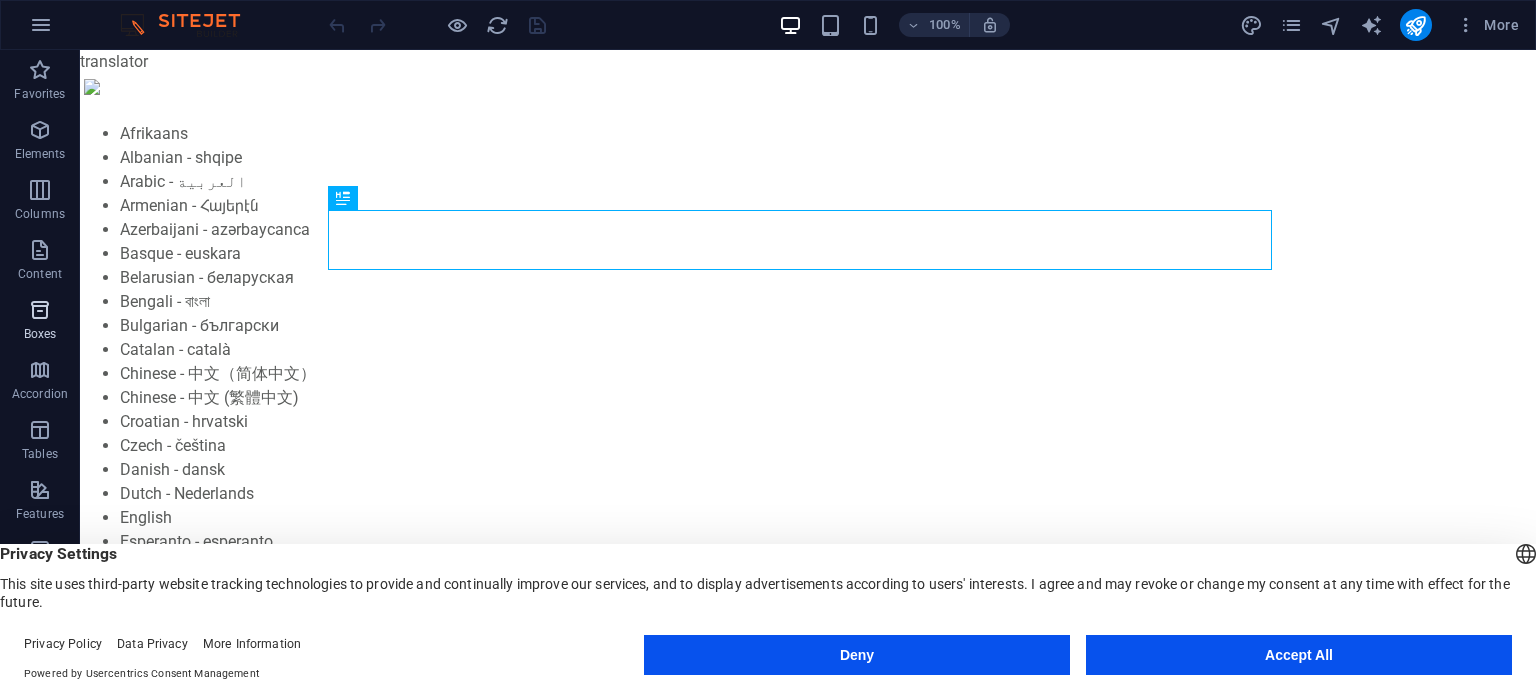 click on "Boxes" at bounding box center [40, 322] 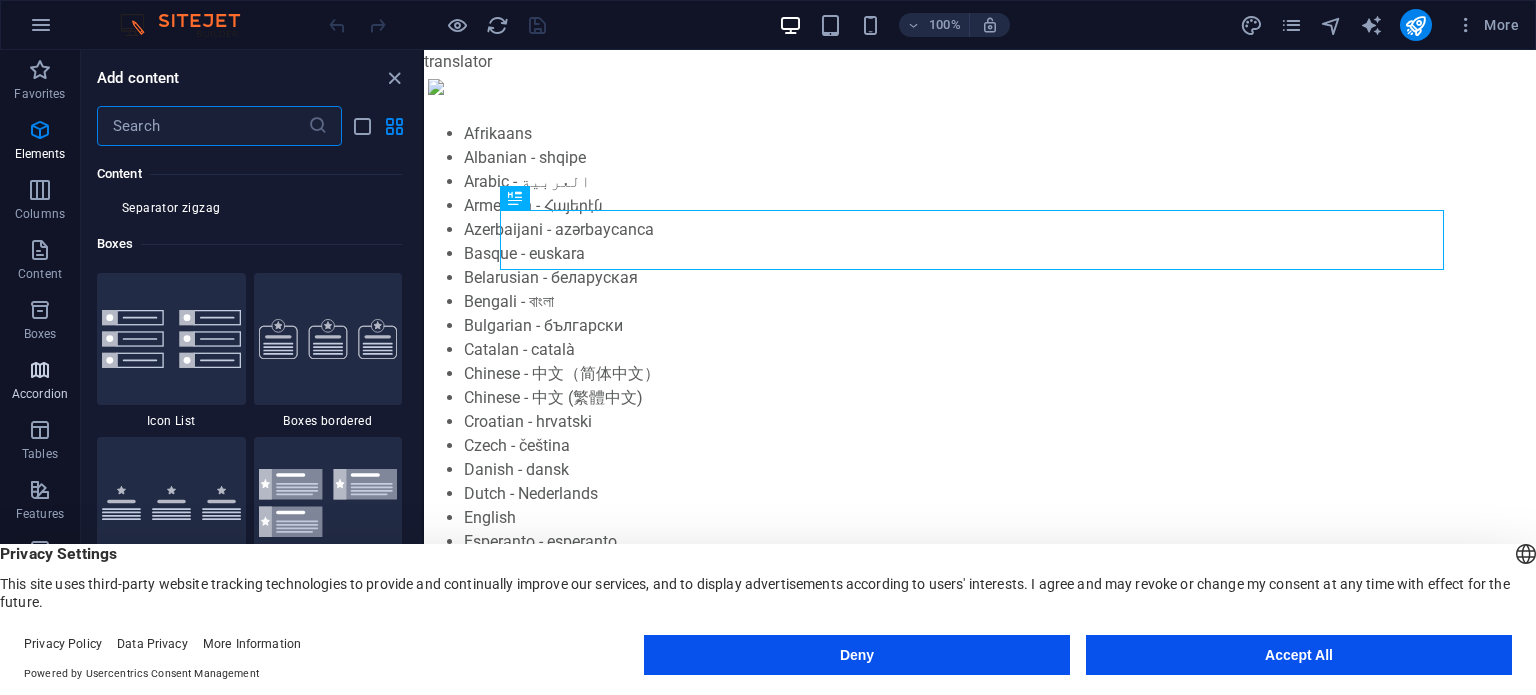 click on "Accordion" at bounding box center (40, 394) 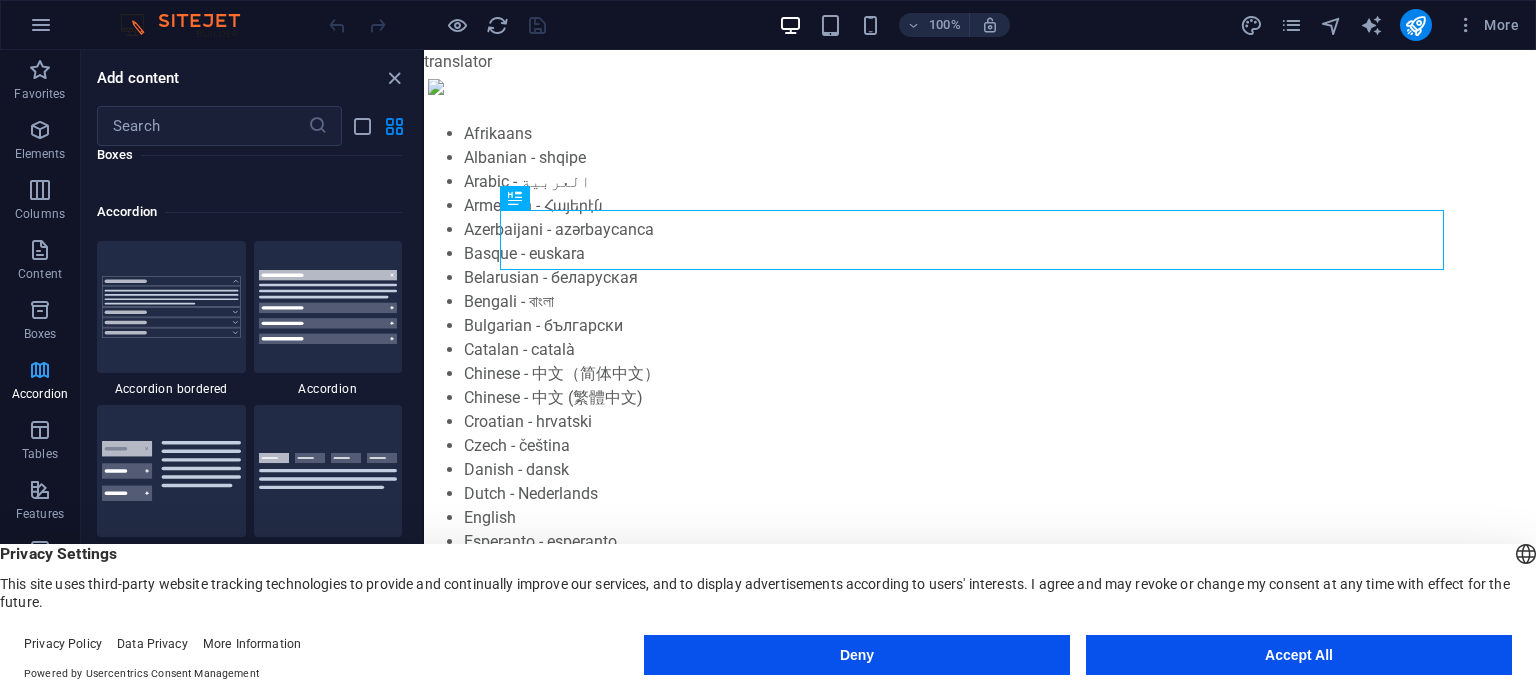 scroll, scrollTop: 6385, scrollLeft: 0, axis: vertical 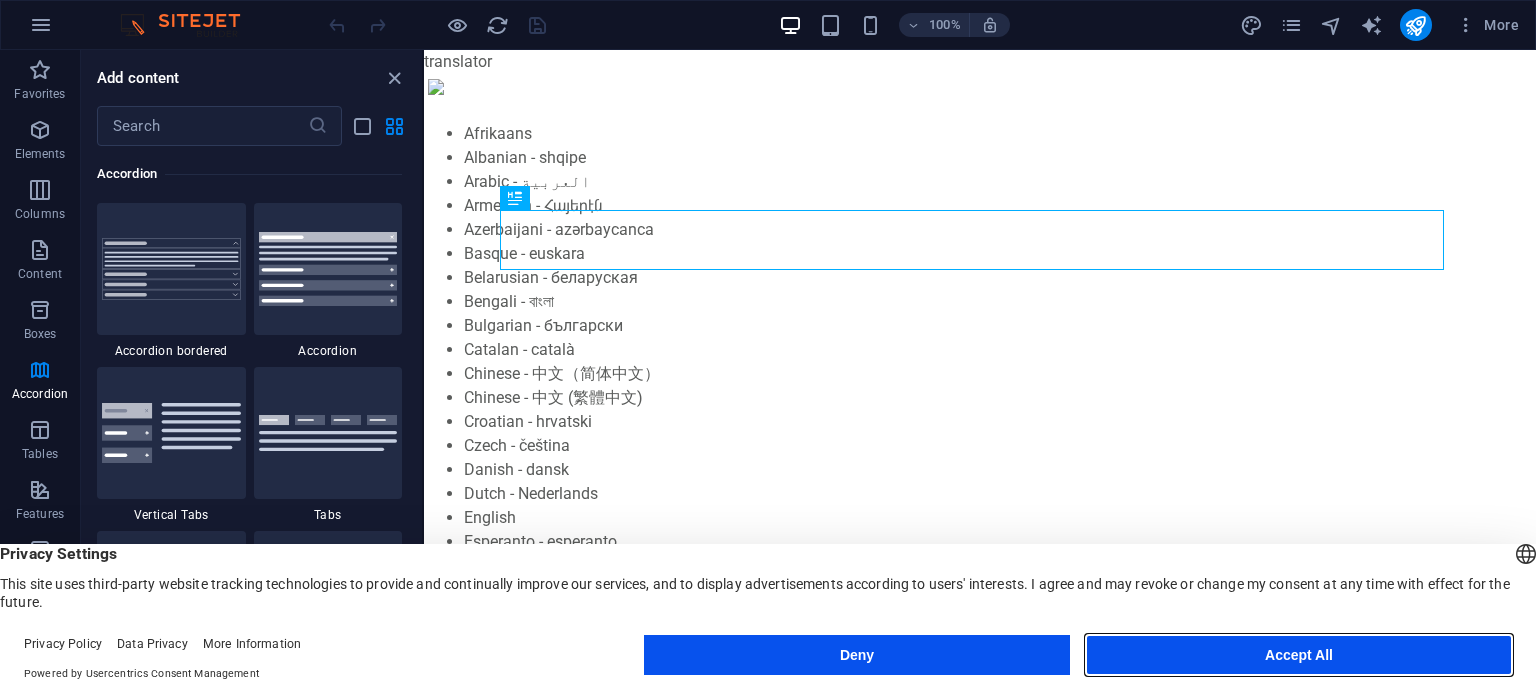 click on "Accept All" at bounding box center (1299, 655) 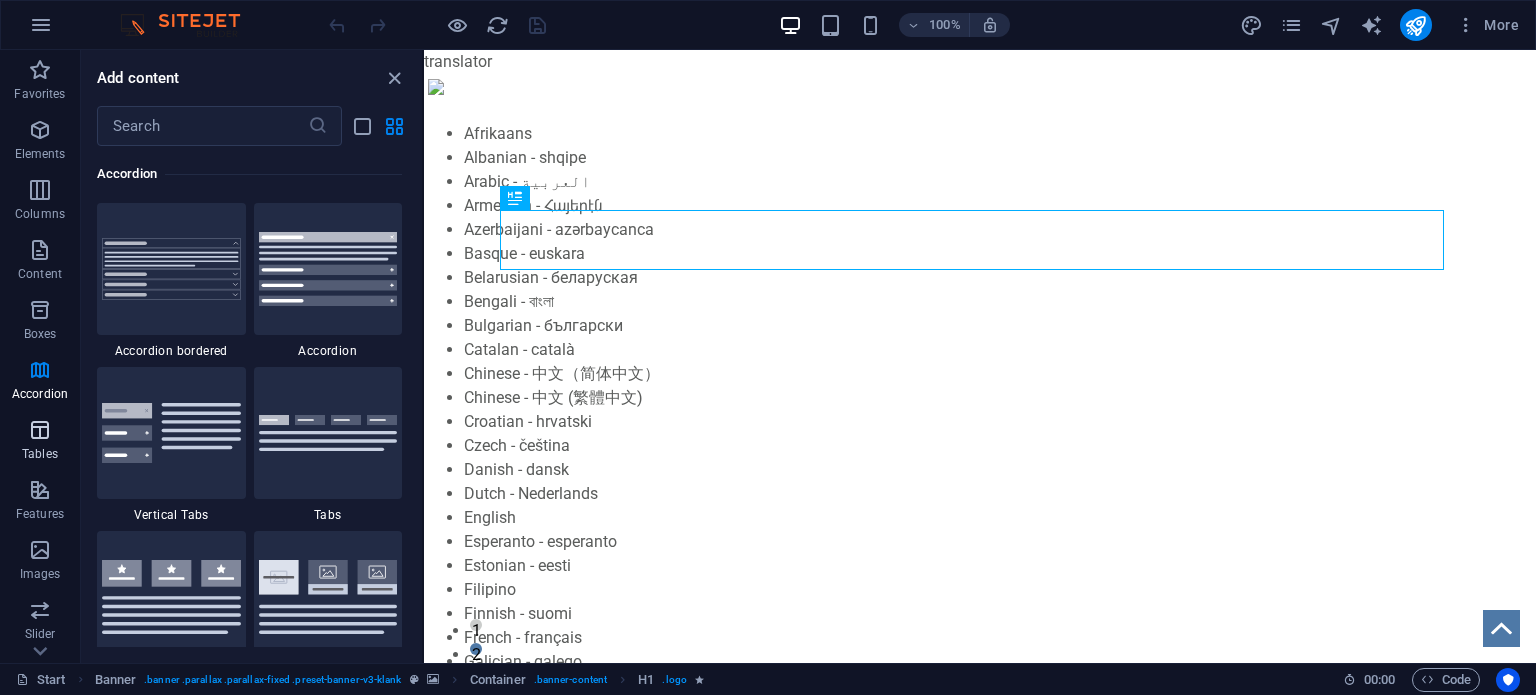click at bounding box center (40, 430) 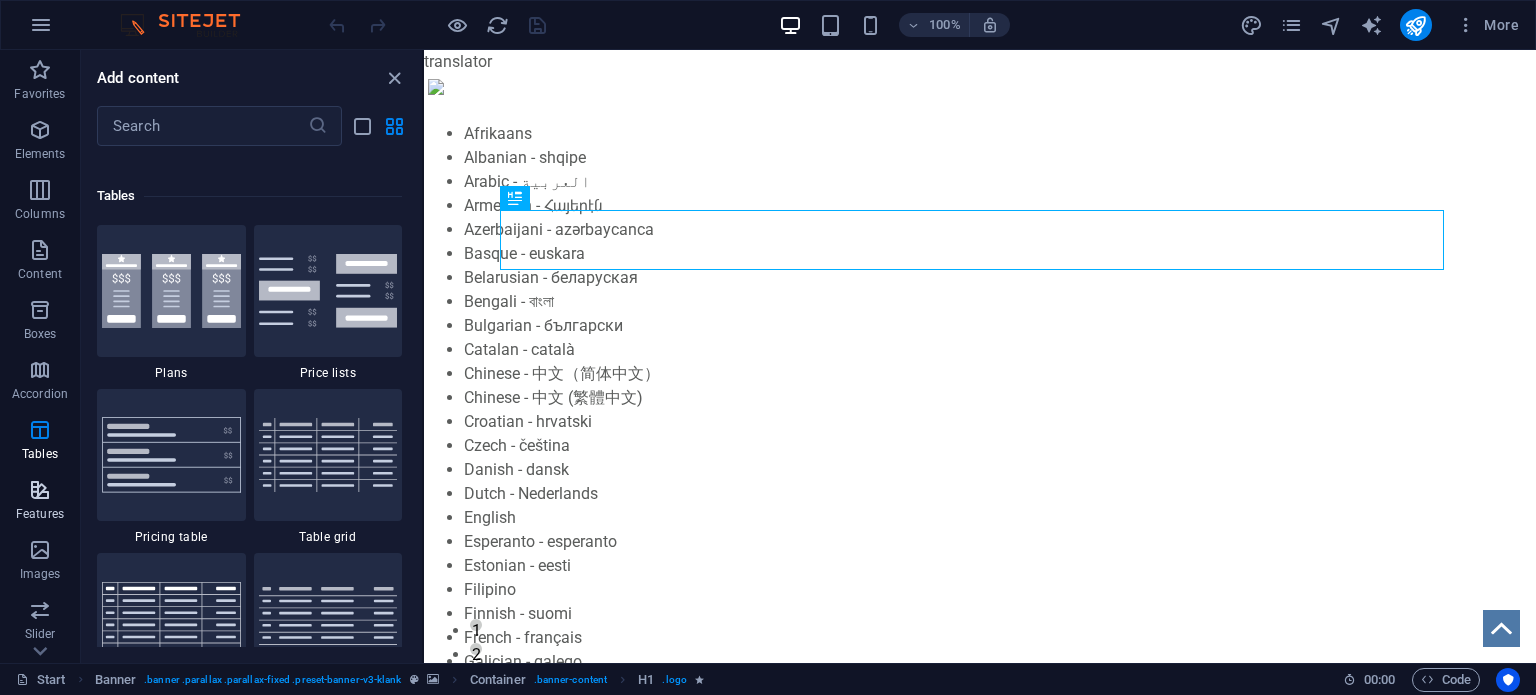 scroll, scrollTop: 6925, scrollLeft: 0, axis: vertical 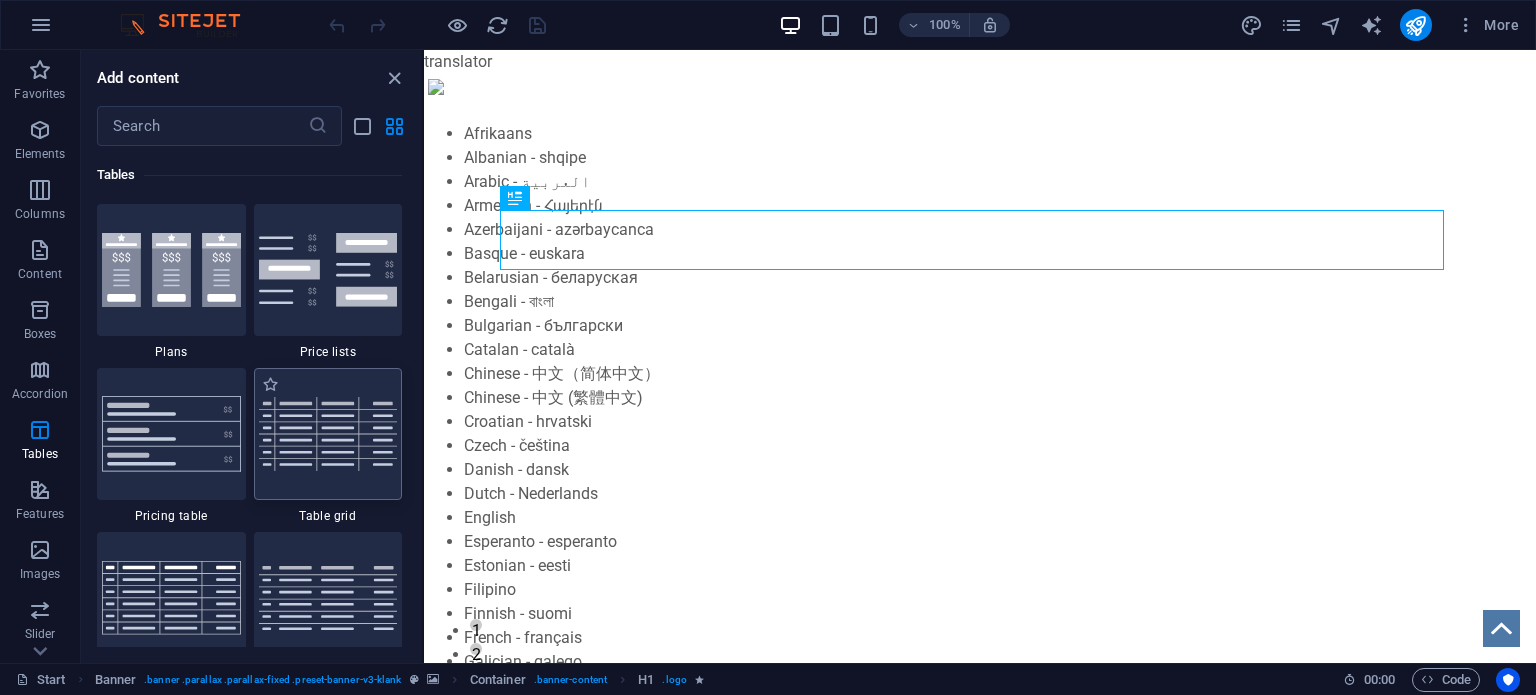 click at bounding box center (328, 433) 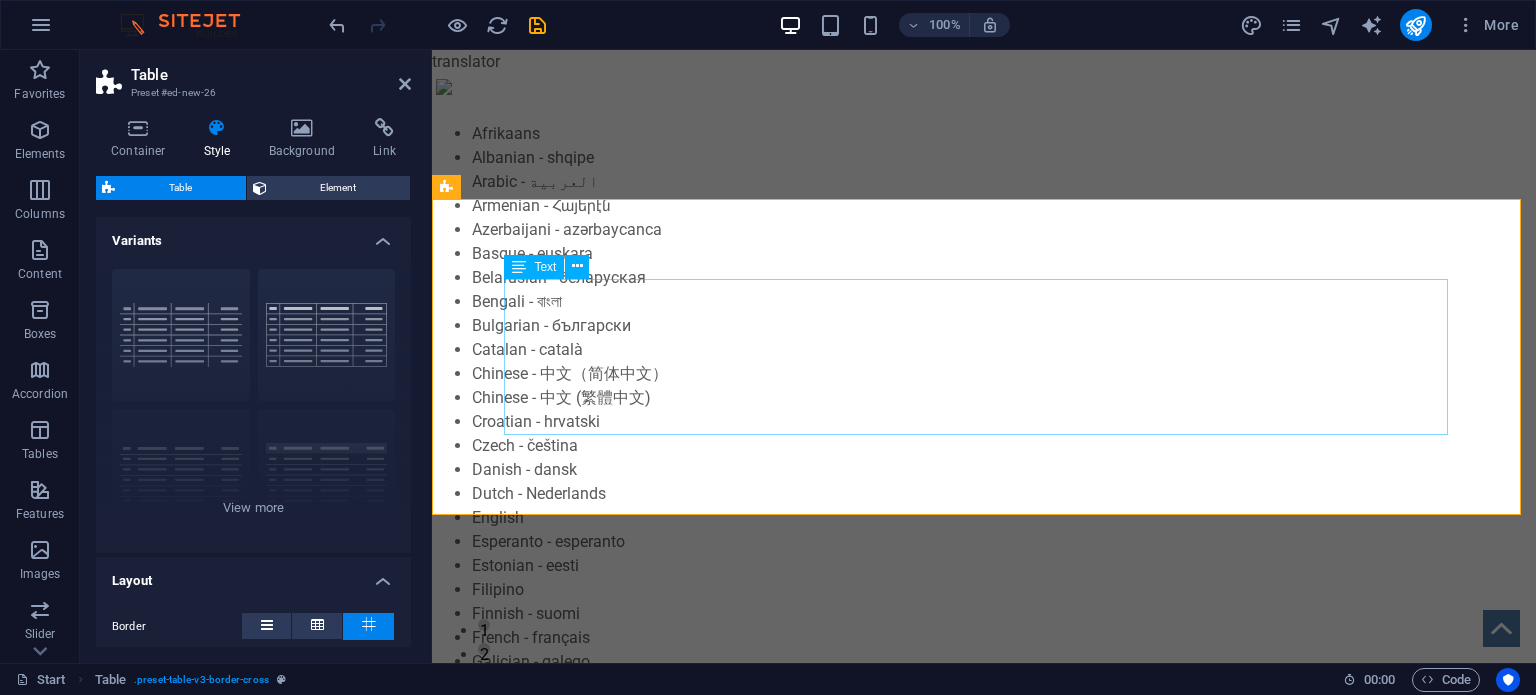 scroll, scrollTop: 549, scrollLeft: 0, axis: vertical 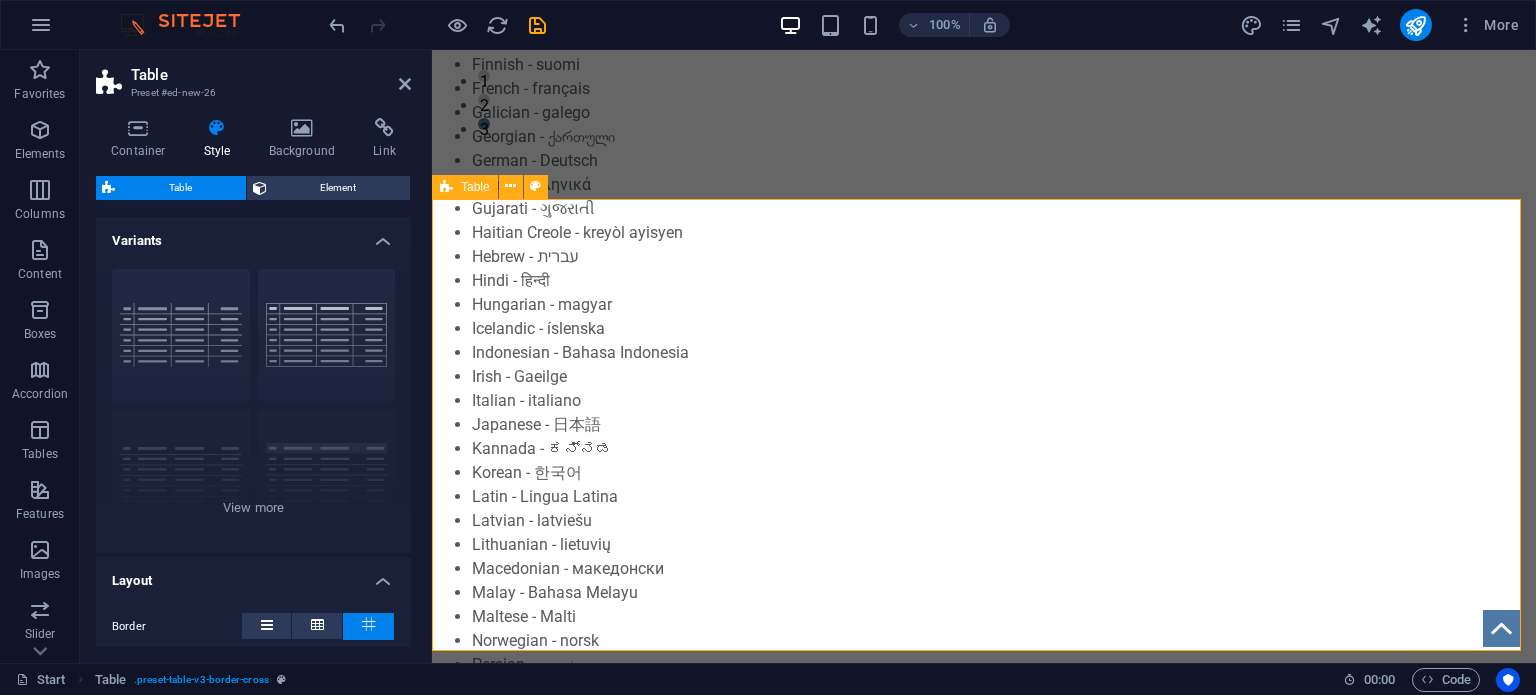 click on "# Lorem Ipsum Dolor 1 Lorem  Ipsum Dolor 2 Lorem Ipsum Dolor 3 Lorem Ipsum Dolor 4 Lorem Ipsum Dolor 5 Lorem Ipsum Dolor" at bounding box center [984, 2173] 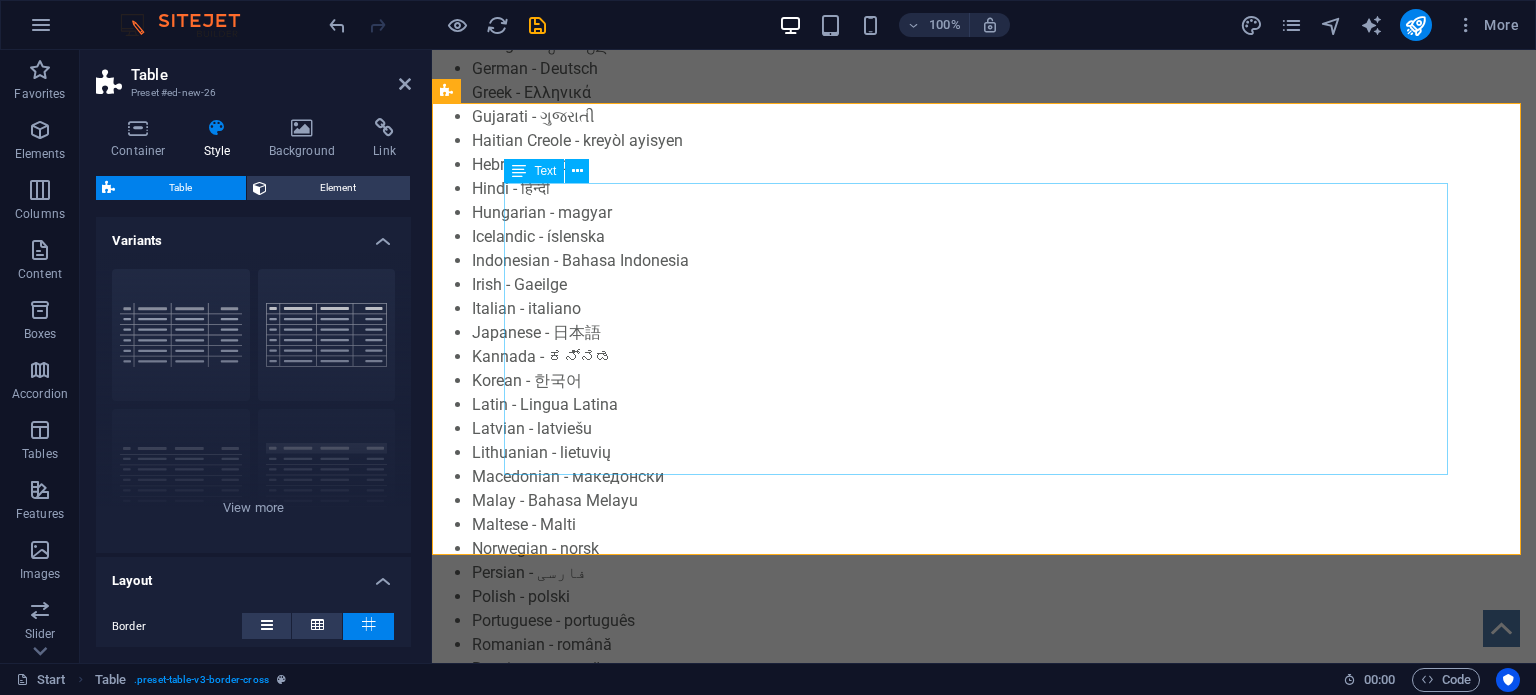 click on "# Lorem Ipsum Dolor 1 Lorem  Ipsum Dolor 2 Lorem Ipsum Dolor 3 Lorem Ipsum Dolor 4 Lorem Ipsum Dolor 5 Lorem Ipsum Dolor" at bounding box center [984, 2081] 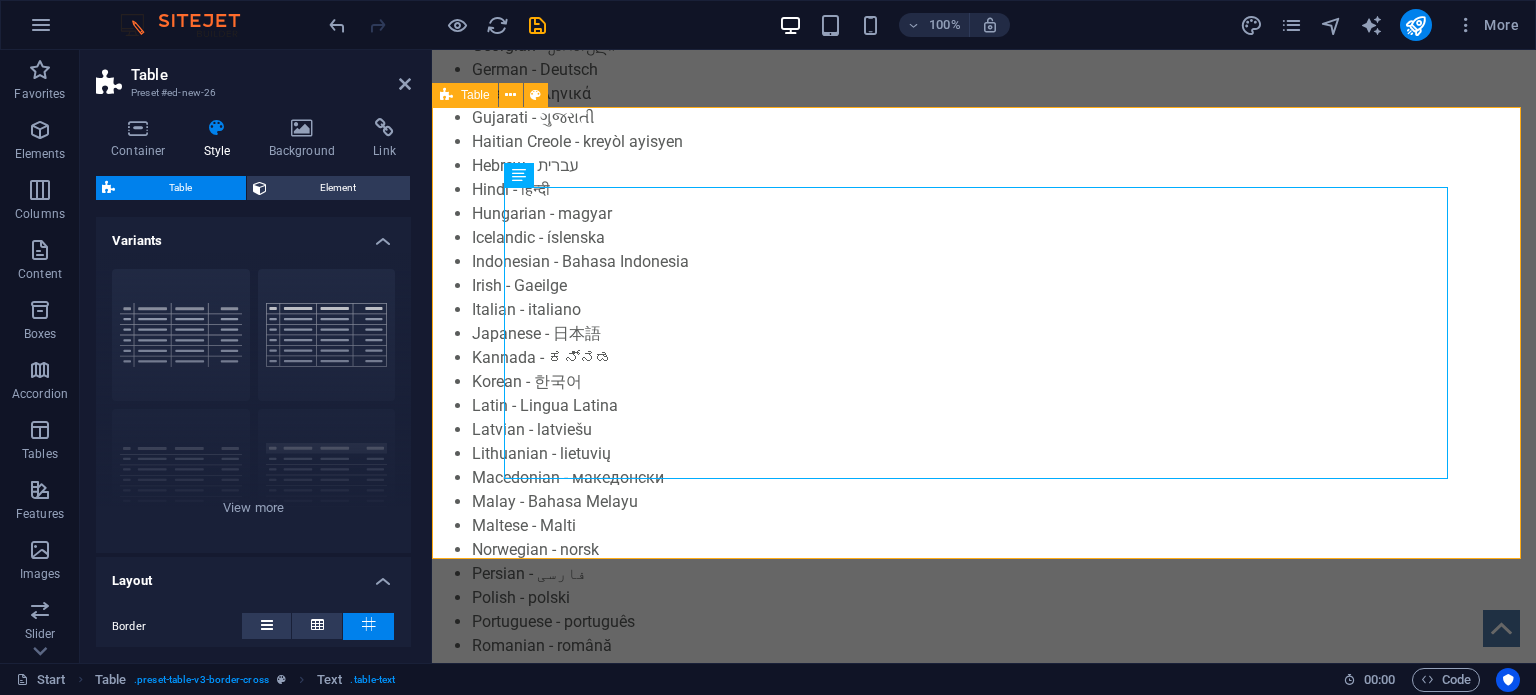 click at bounding box center [446, 95] 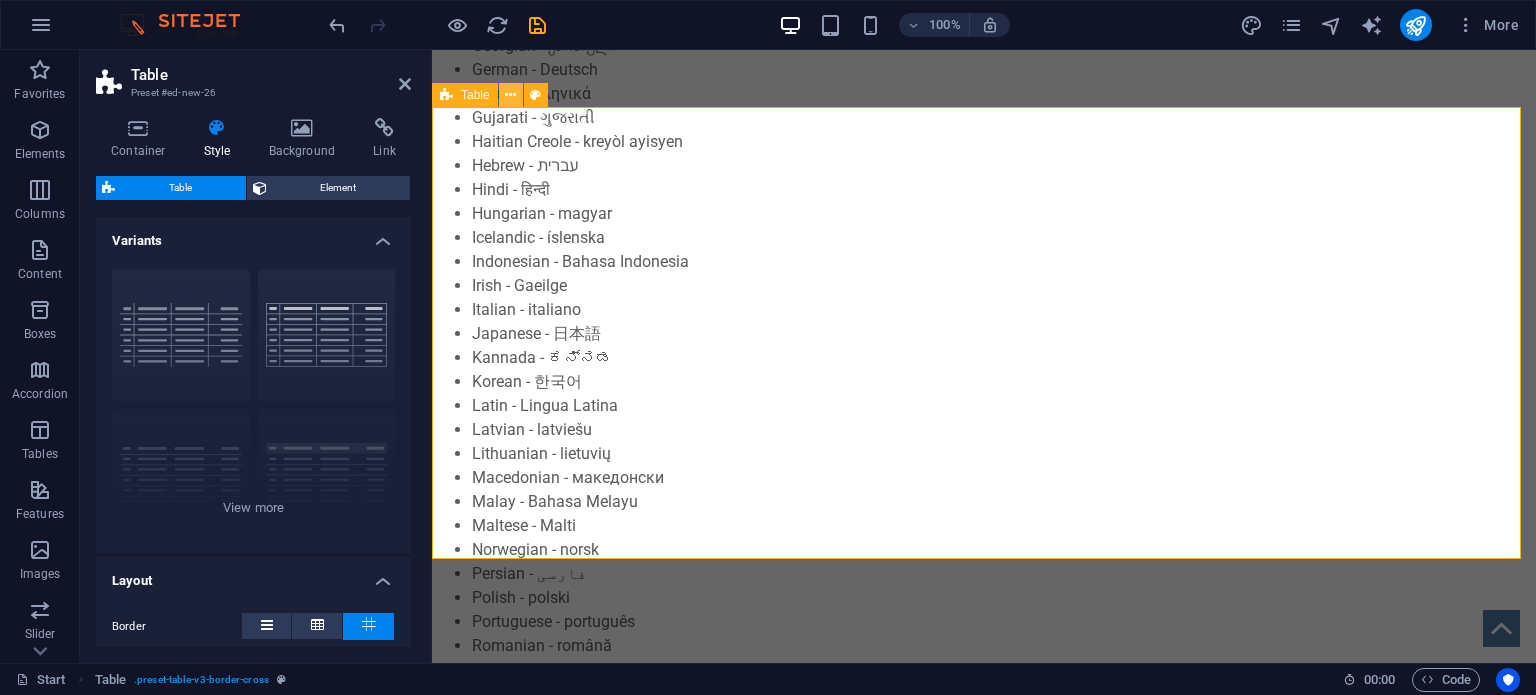 click at bounding box center (510, 95) 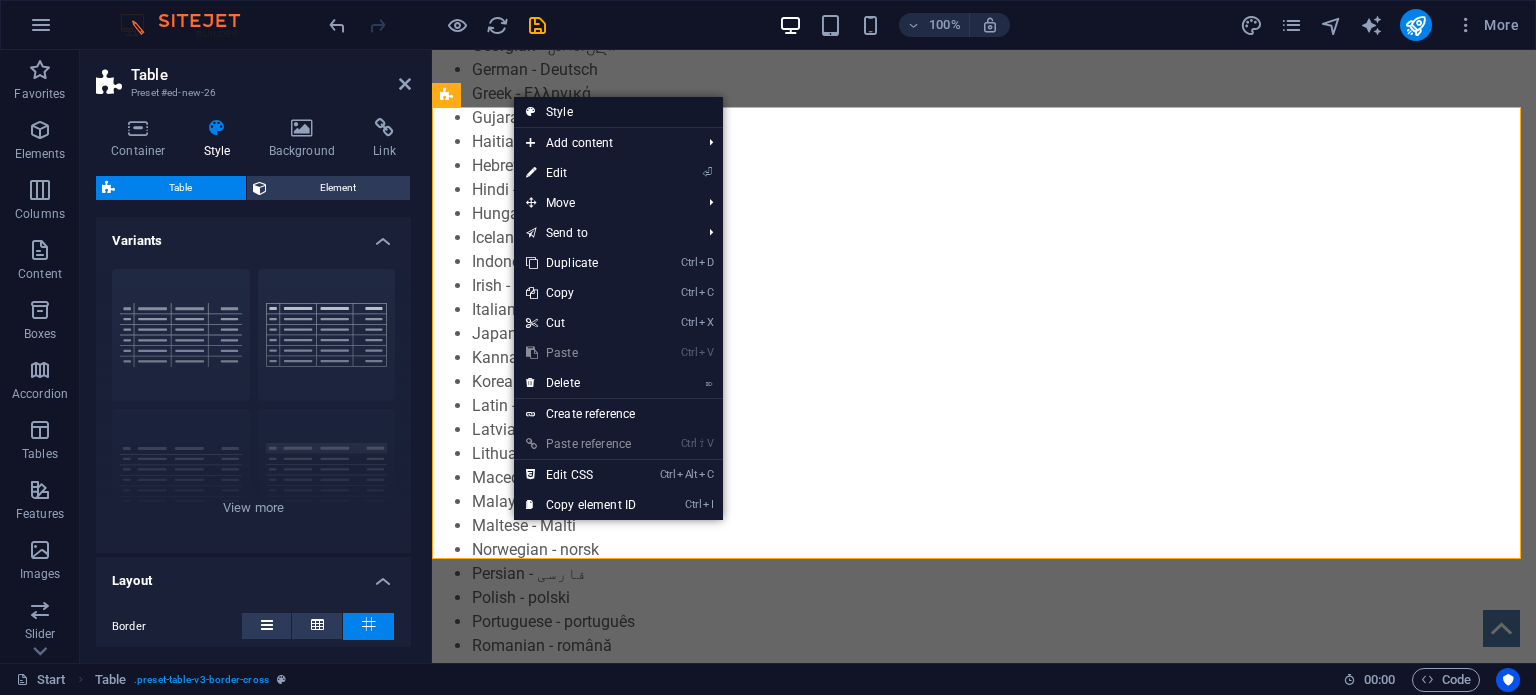 click on "Style" at bounding box center [618, 112] 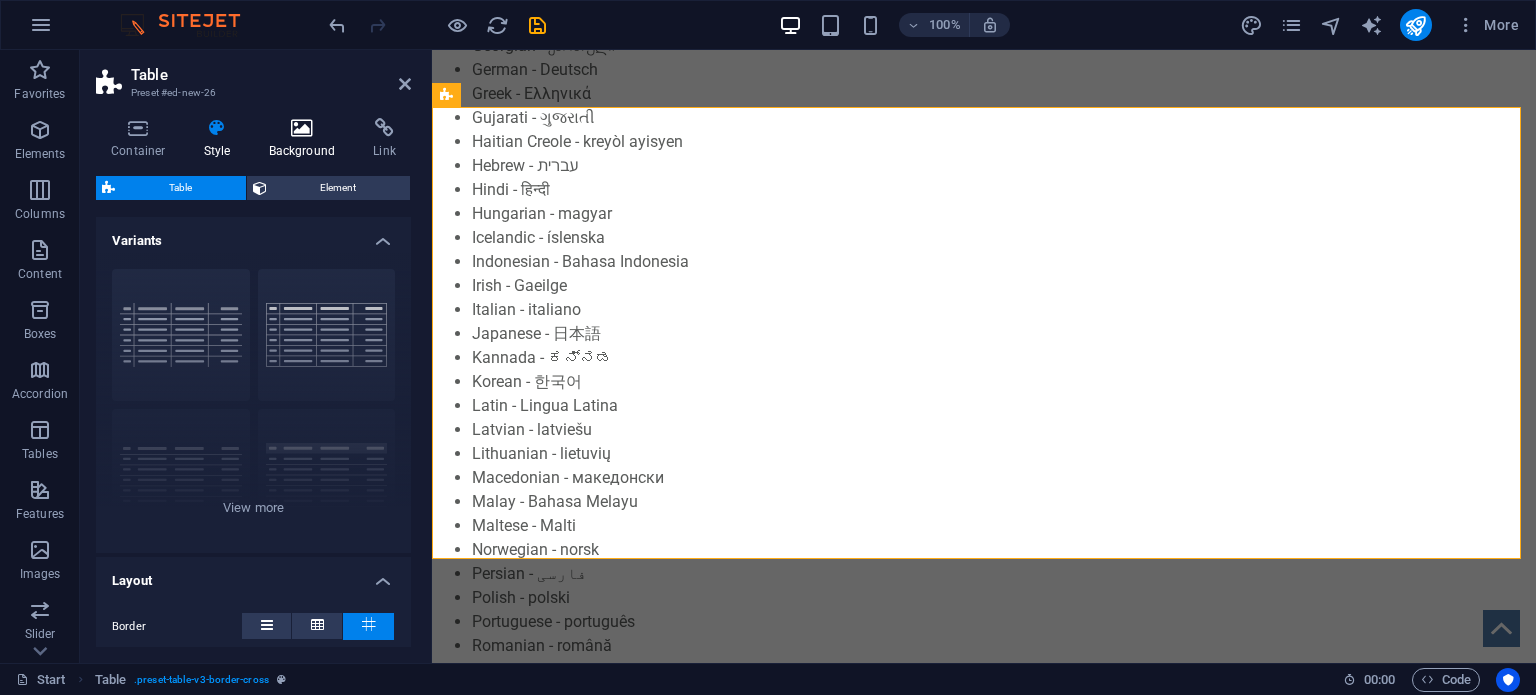 click on "Background" at bounding box center [306, 139] 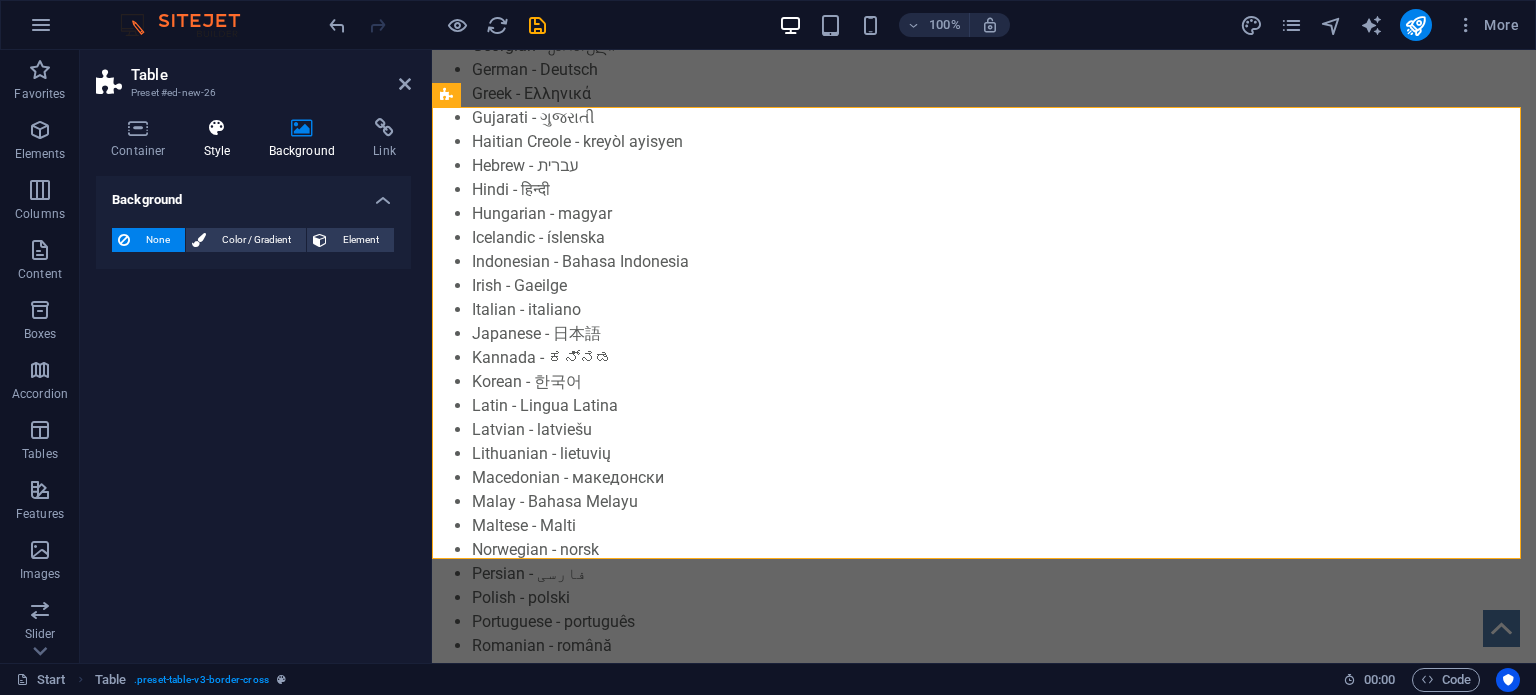click at bounding box center (217, 128) 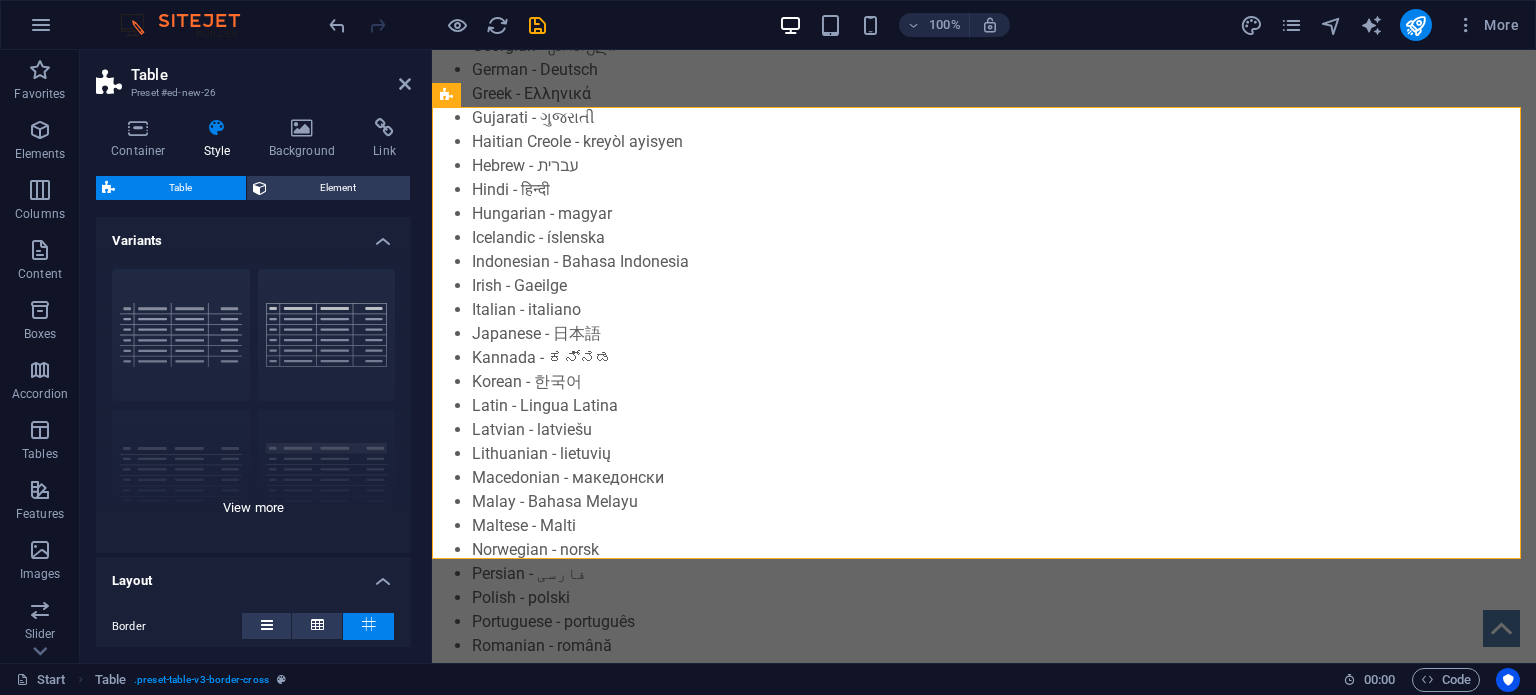 click on "grid bordered Default with header horizontally striped vertically striped" at bounding box center (253, 403) 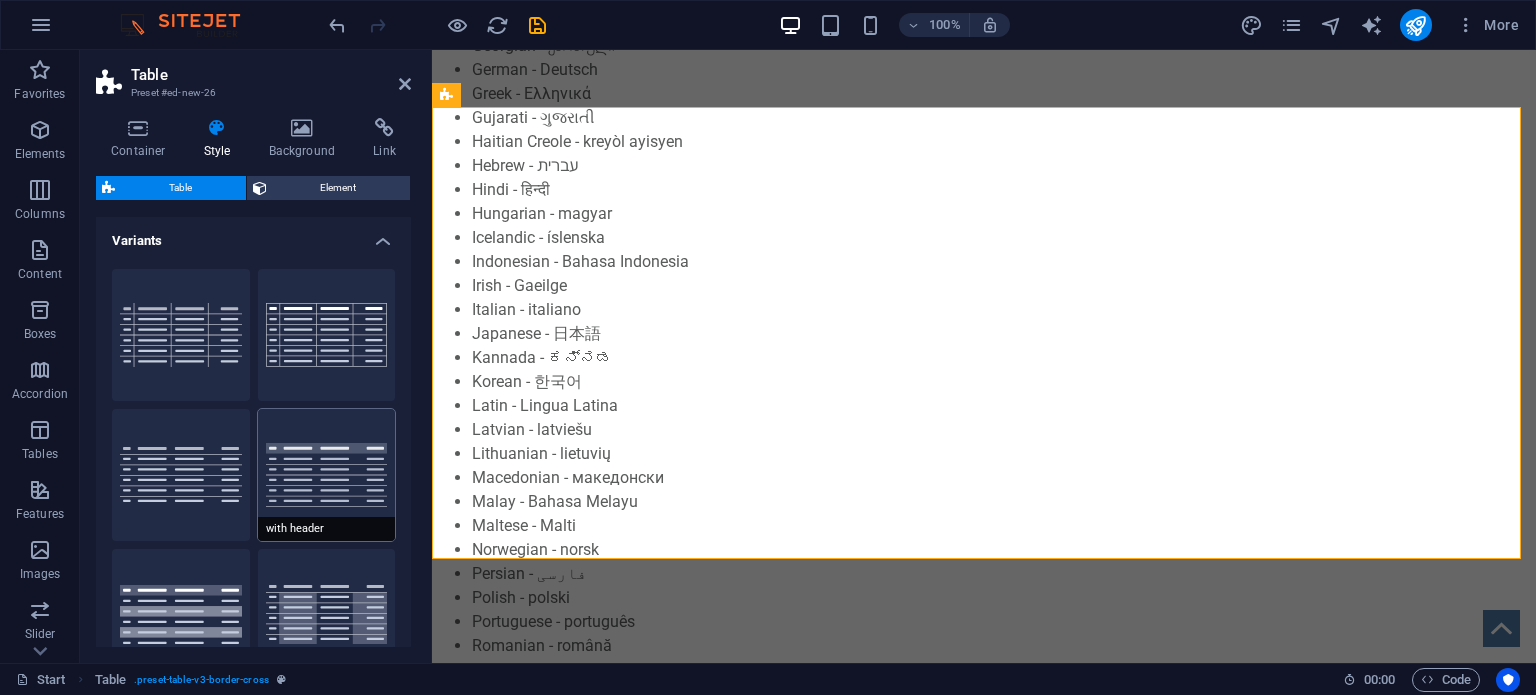 click on "with header" at bounding box center (327, 475) 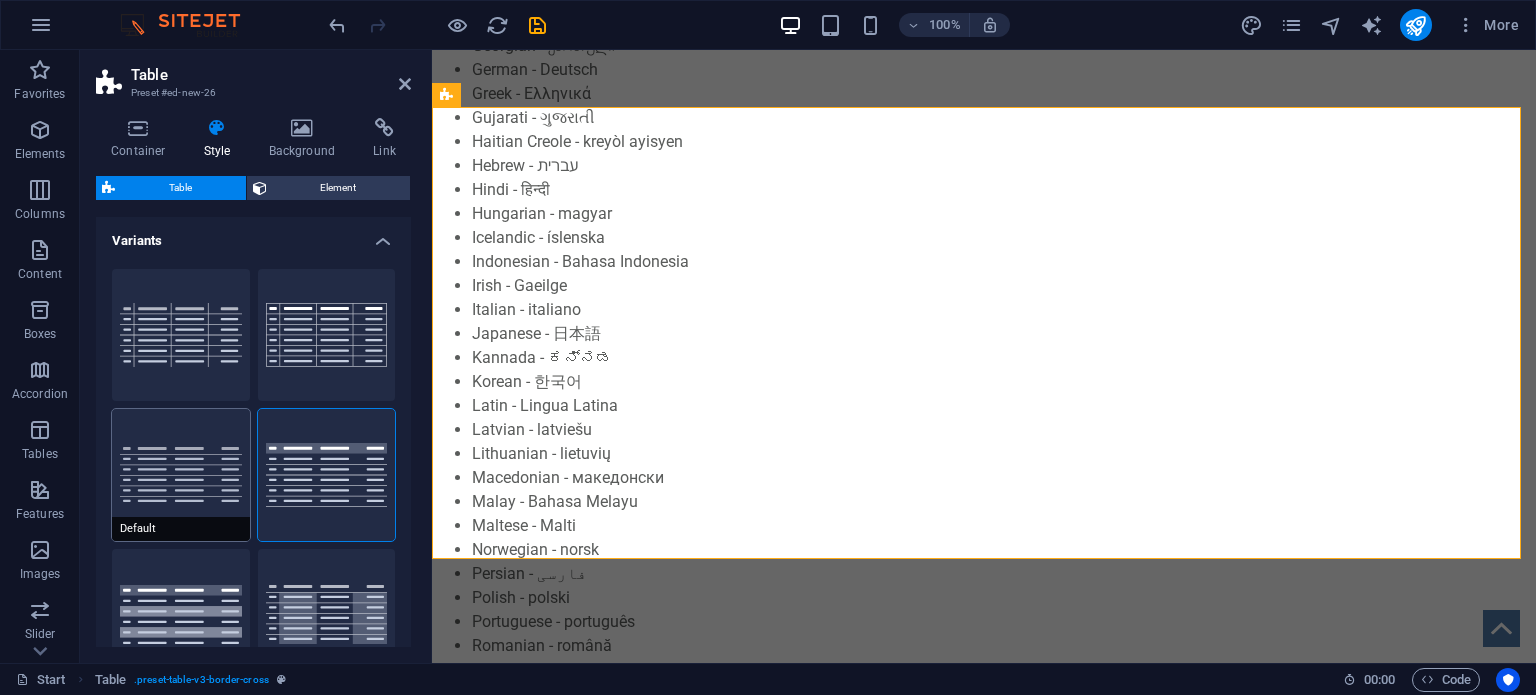click on "Default" at bounding box center (181, 475) 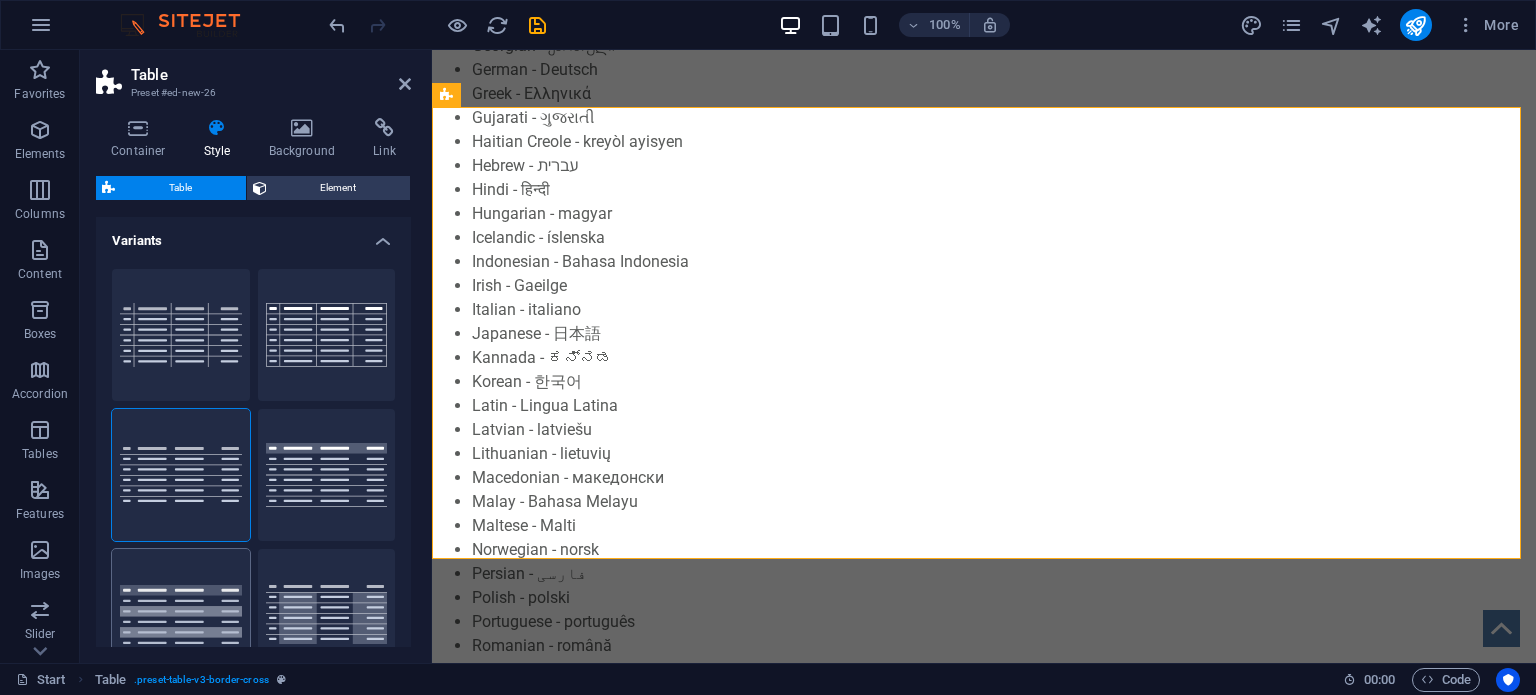 click on "horizontally striped" at bounding box center (181, 615) 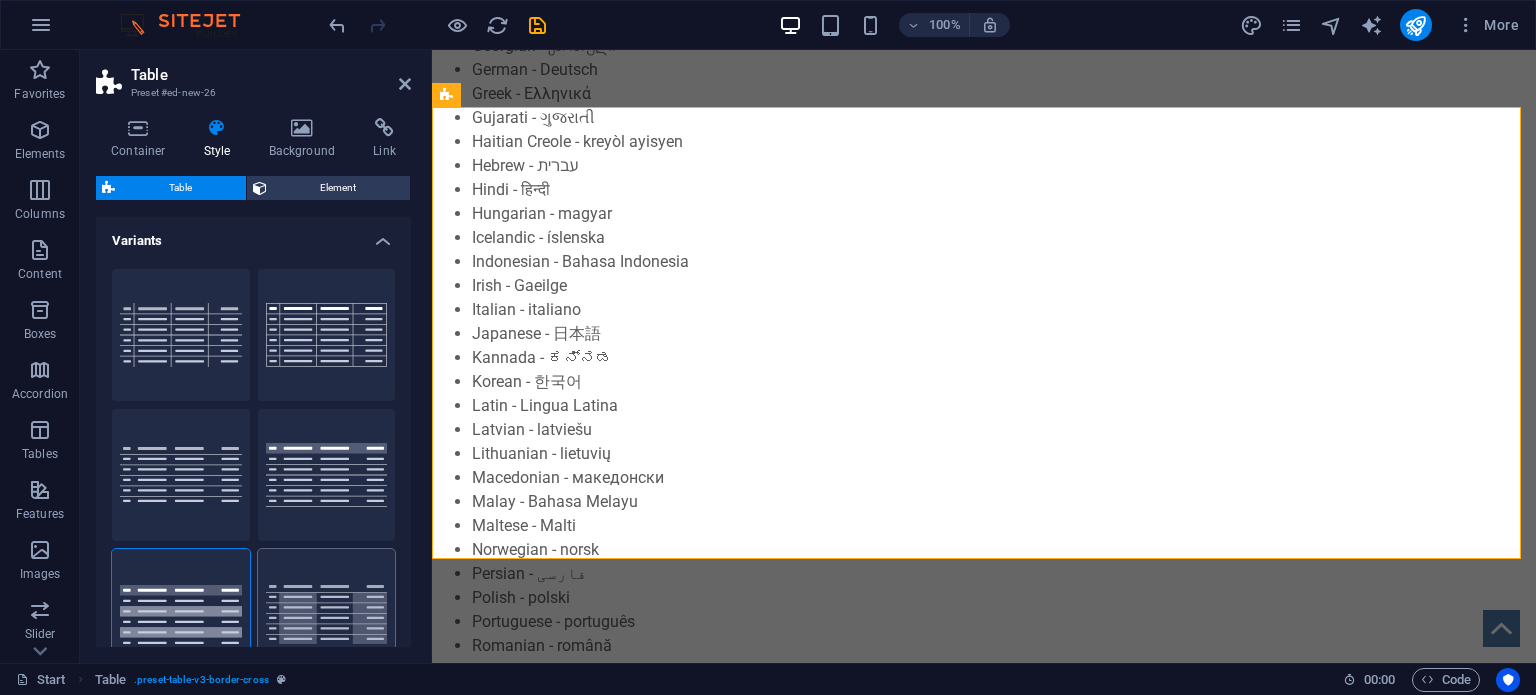 click on "vertically striped" at bounding box center [327, 615] 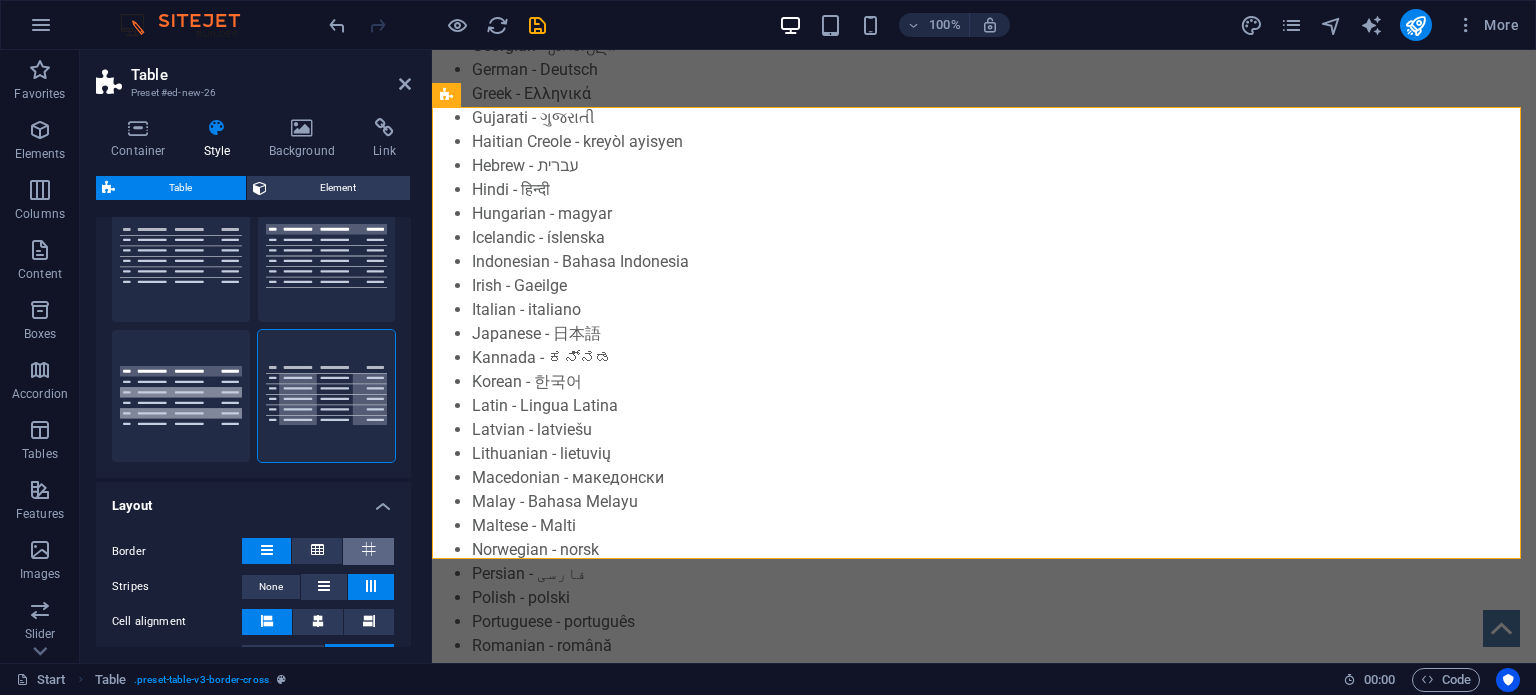 scroll, scrollTop: 224, scrollLeft: 0, axis: vertical 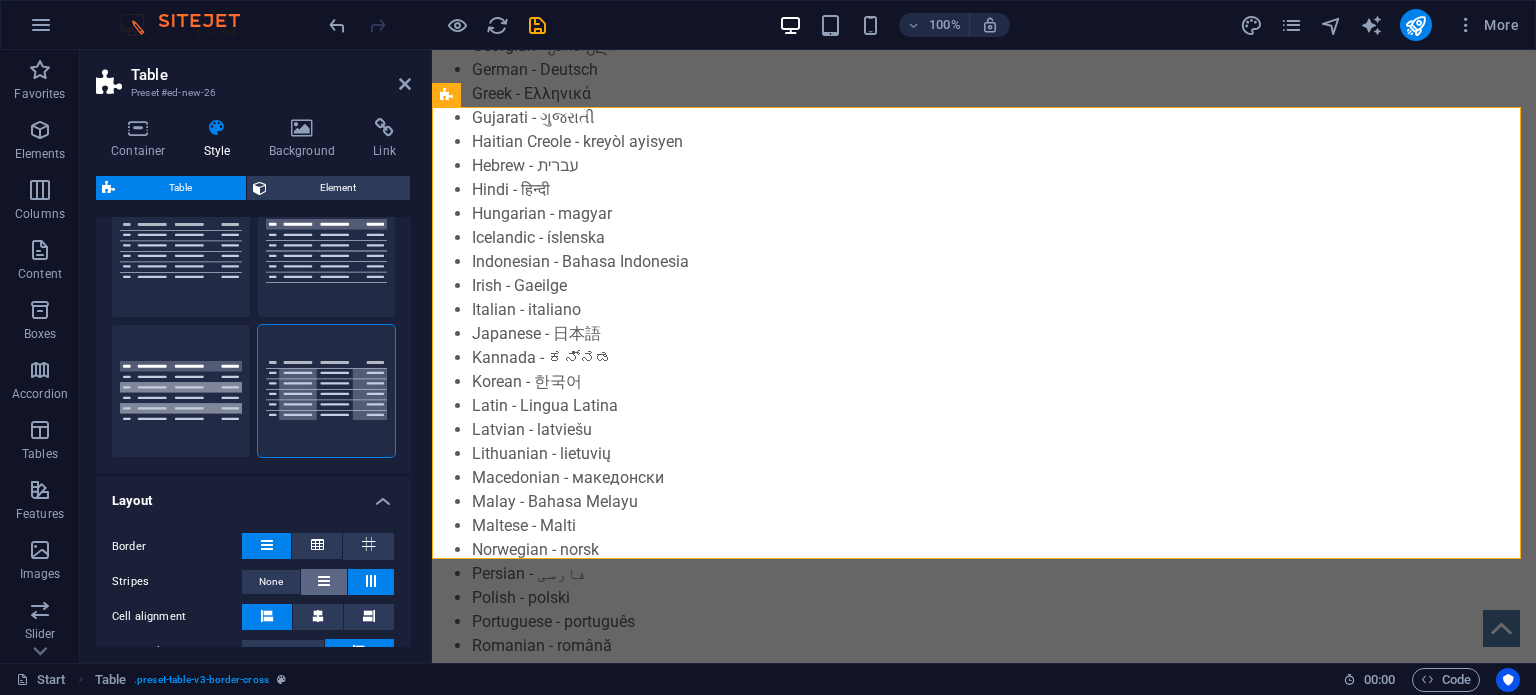 click at bounding box center (324, 582) 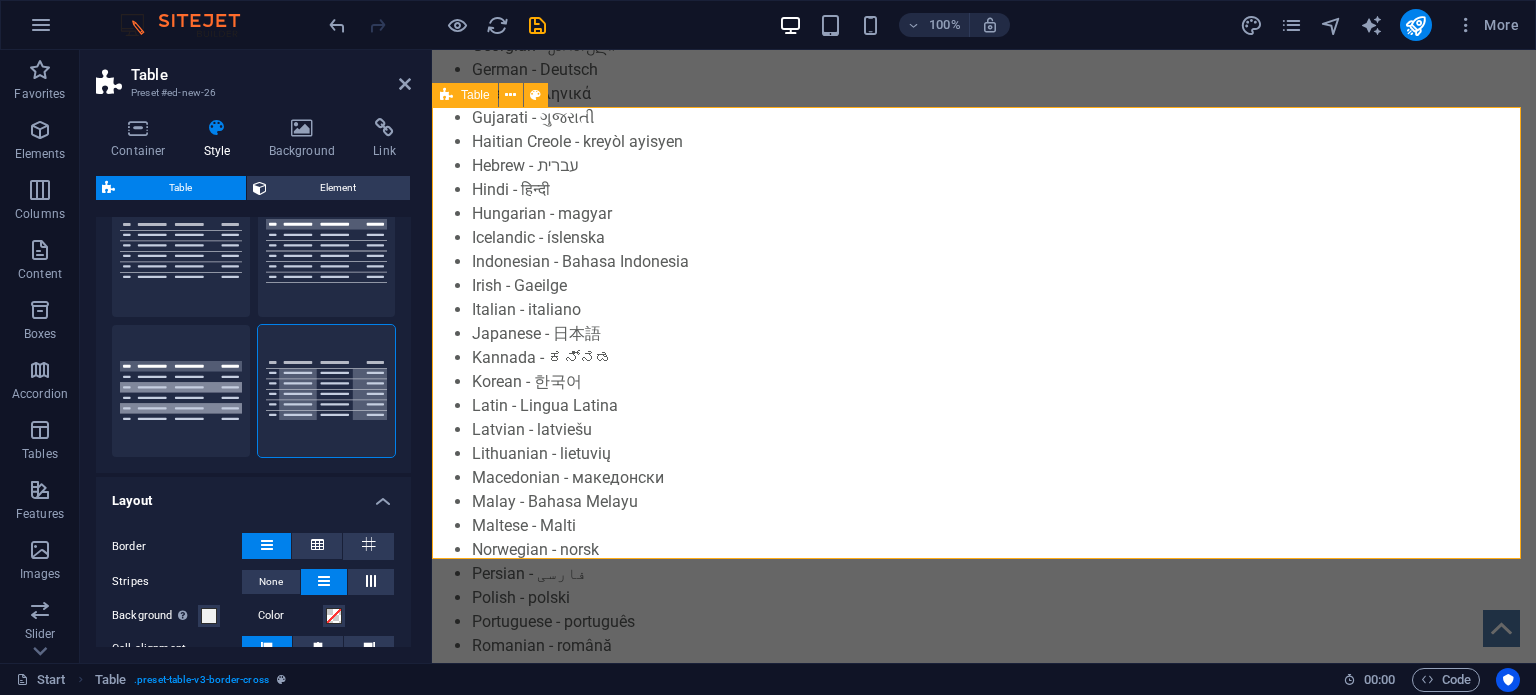 click on "# Lorem Ipsum Dolor 1 Lorem  Ipsum Dolor 2 Lorem Ipsum Dolor 3 Lorem Ipsum Dolor 4 Lorem Ipsum Dolor 5 Lorem Ipsum Dolor" at bounding box center [984, 2082] 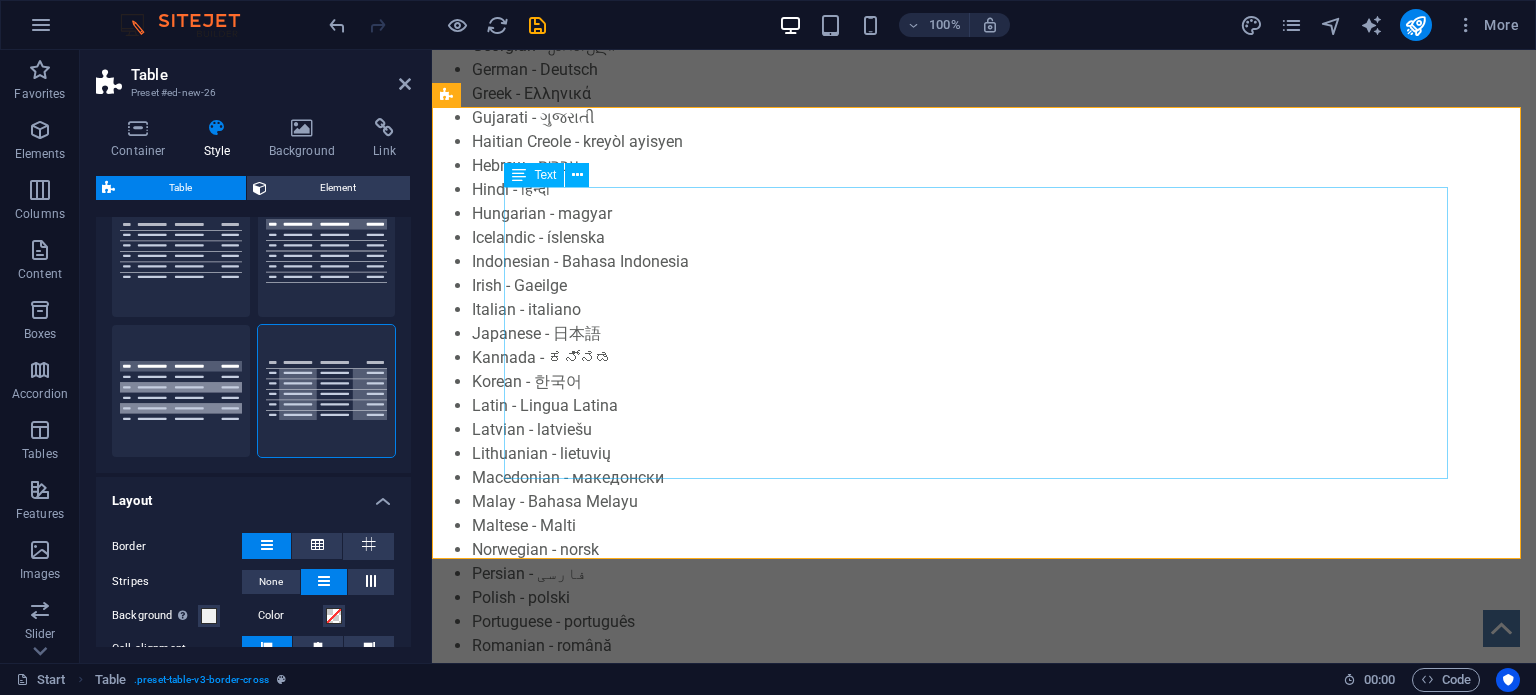 click on "# Lorem Ipsum Dolor 1 Lorem  Ipsum Dolor 2 Lorem Ipsum Dolor 3 Lorem Ipsum Dolor 4 Lorem Ipsum Dolor 5 Lorem Ipsum Dolor" at bounding box center (984, 2082) 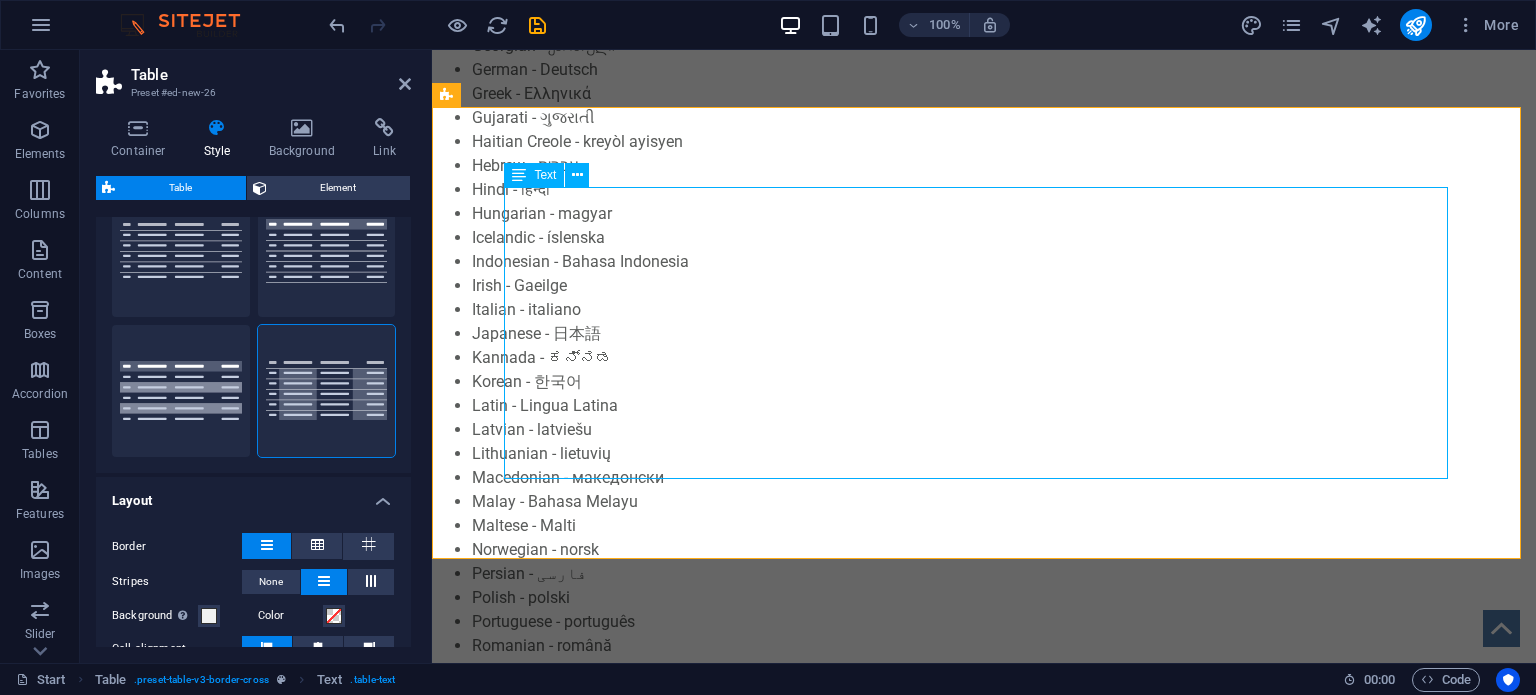 click on "# Lorem Ipsum Dolor 1 Lorem  Ipsum Dolor 2 Lorem Ipsum Dolor 3 Lorem Ipsum Dolor 4 Lorem Ipsum Dolor 5 Lorem Ipsum Dolor" at bounding box center [984, 2082] 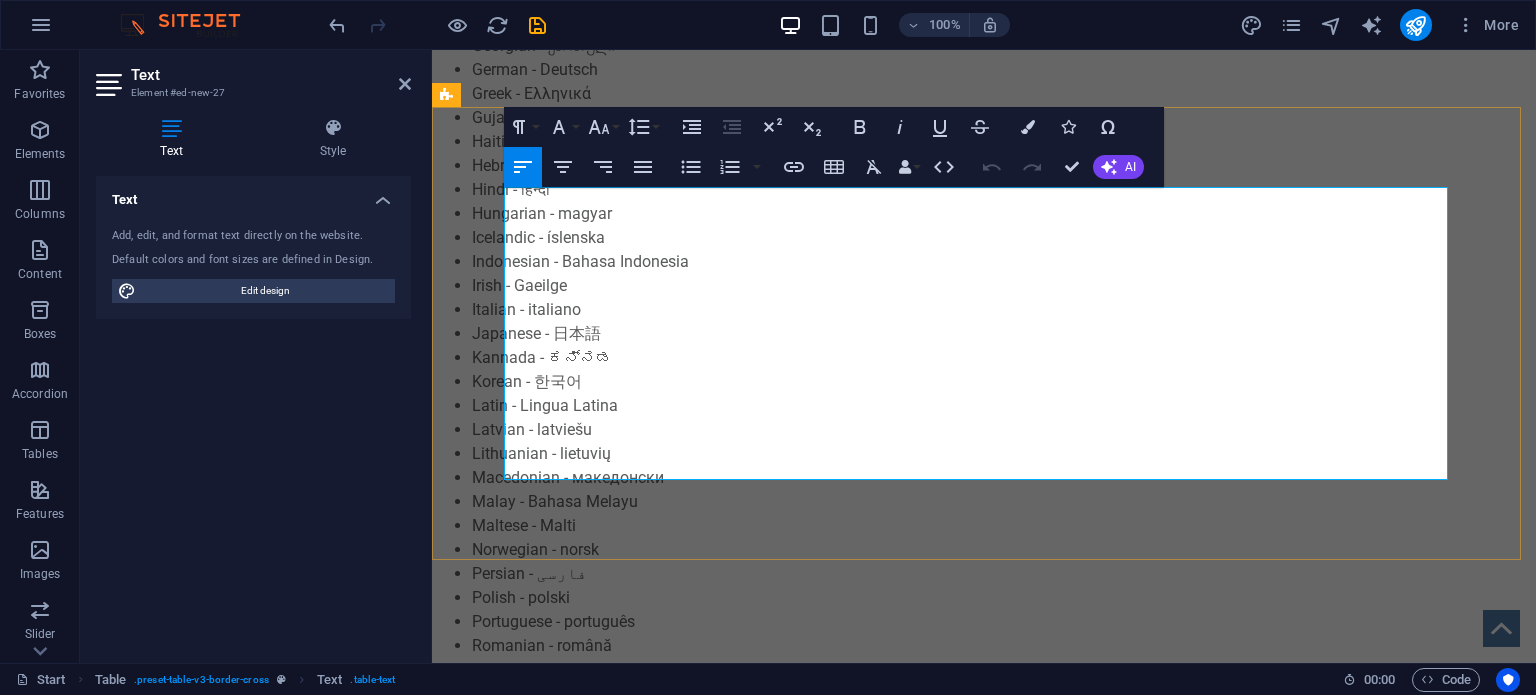 click on "2" at bounding box center (573, 2058) 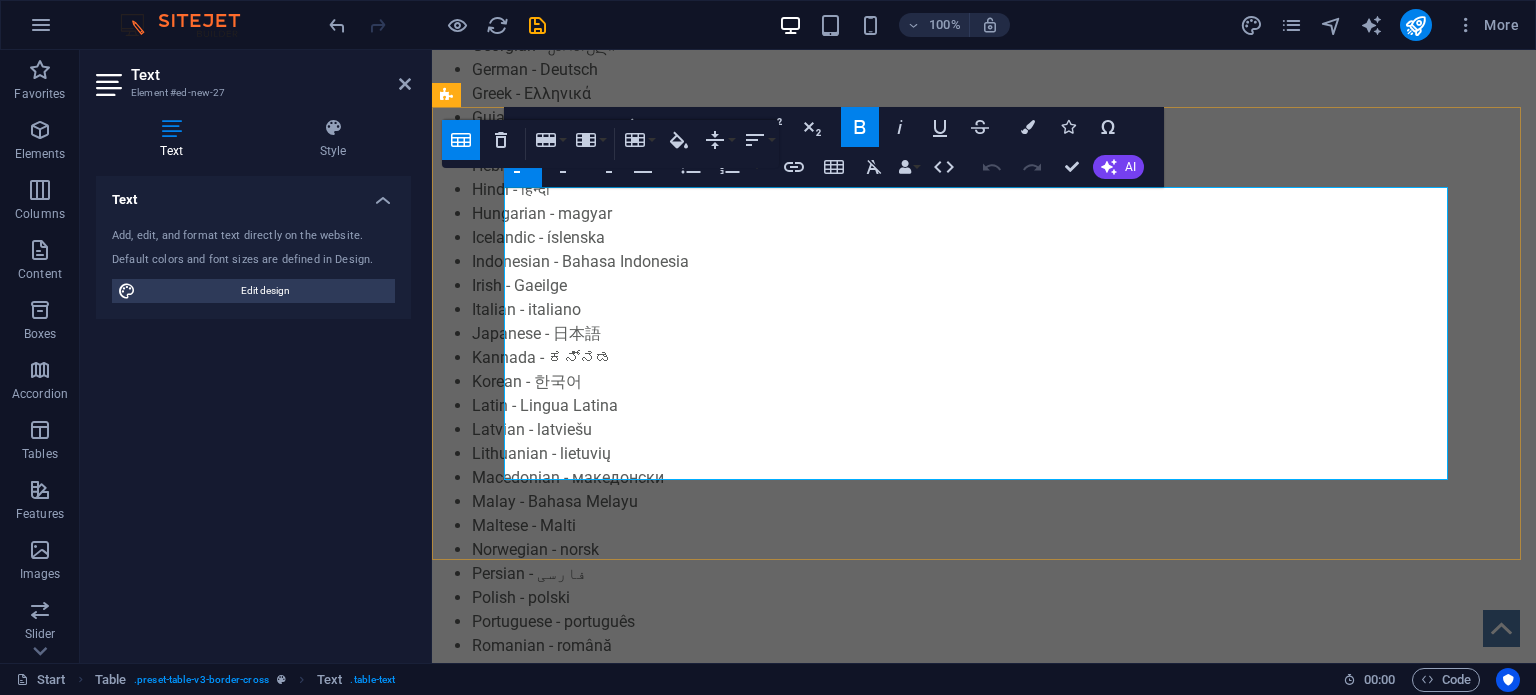 click on "Dolor" at bounding box center [1328, 1960] 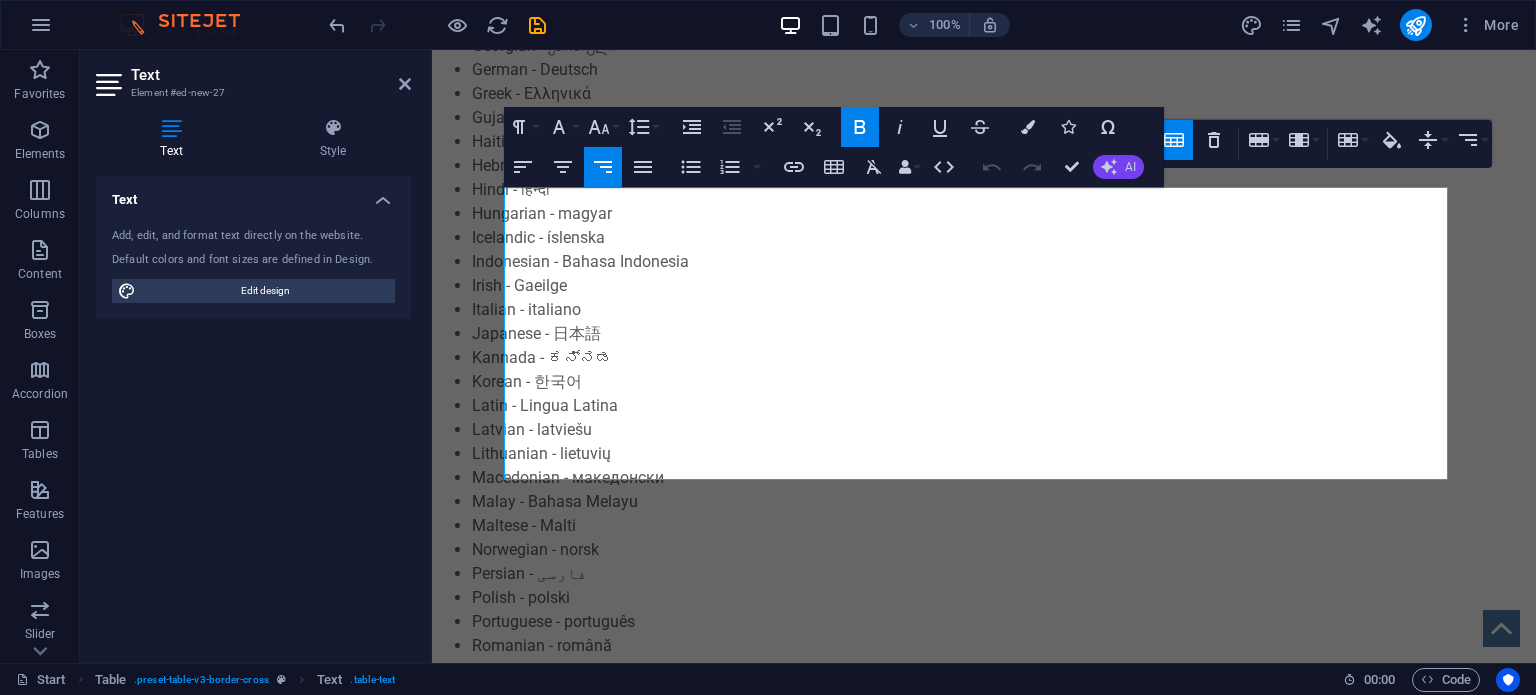 click on "AI" at bounding box center (1118, 167) 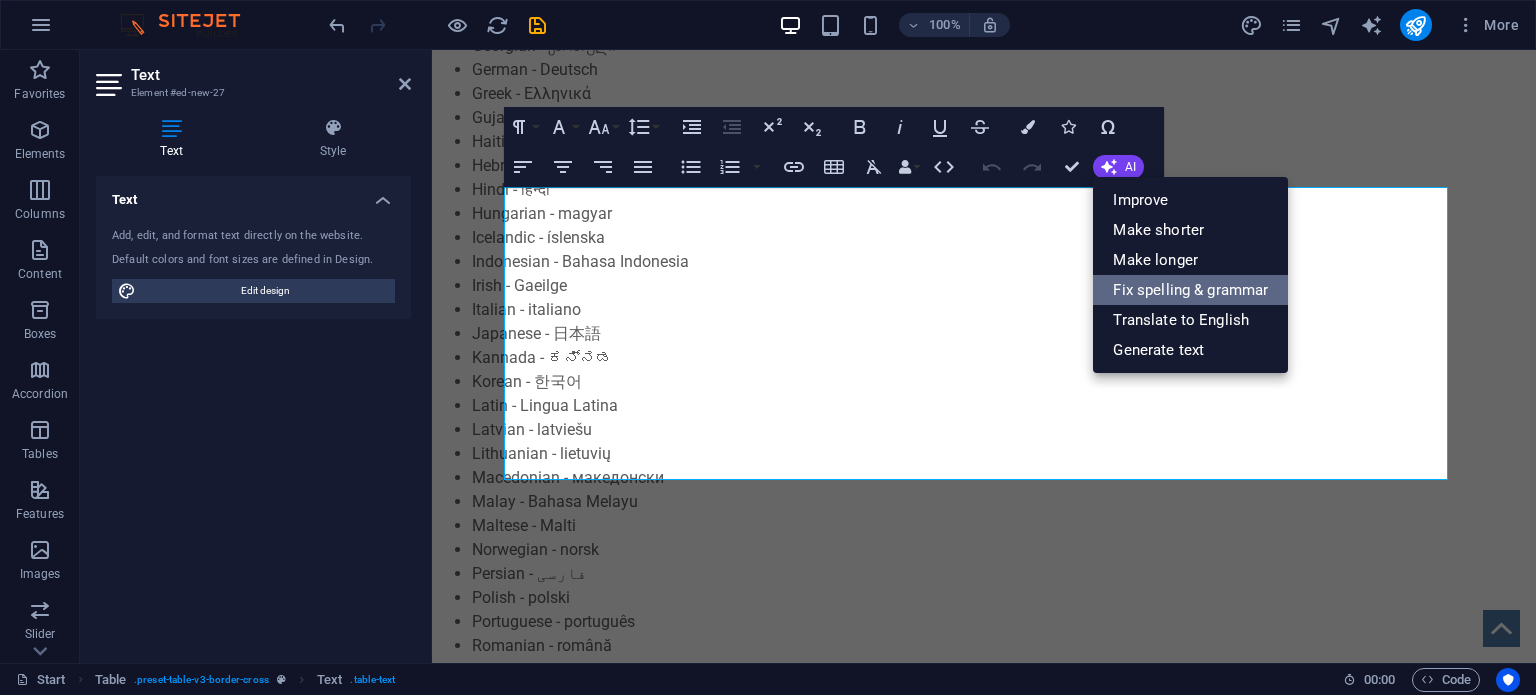 click on "Fix spelling & grammar" at bounding box center (1190, 290) 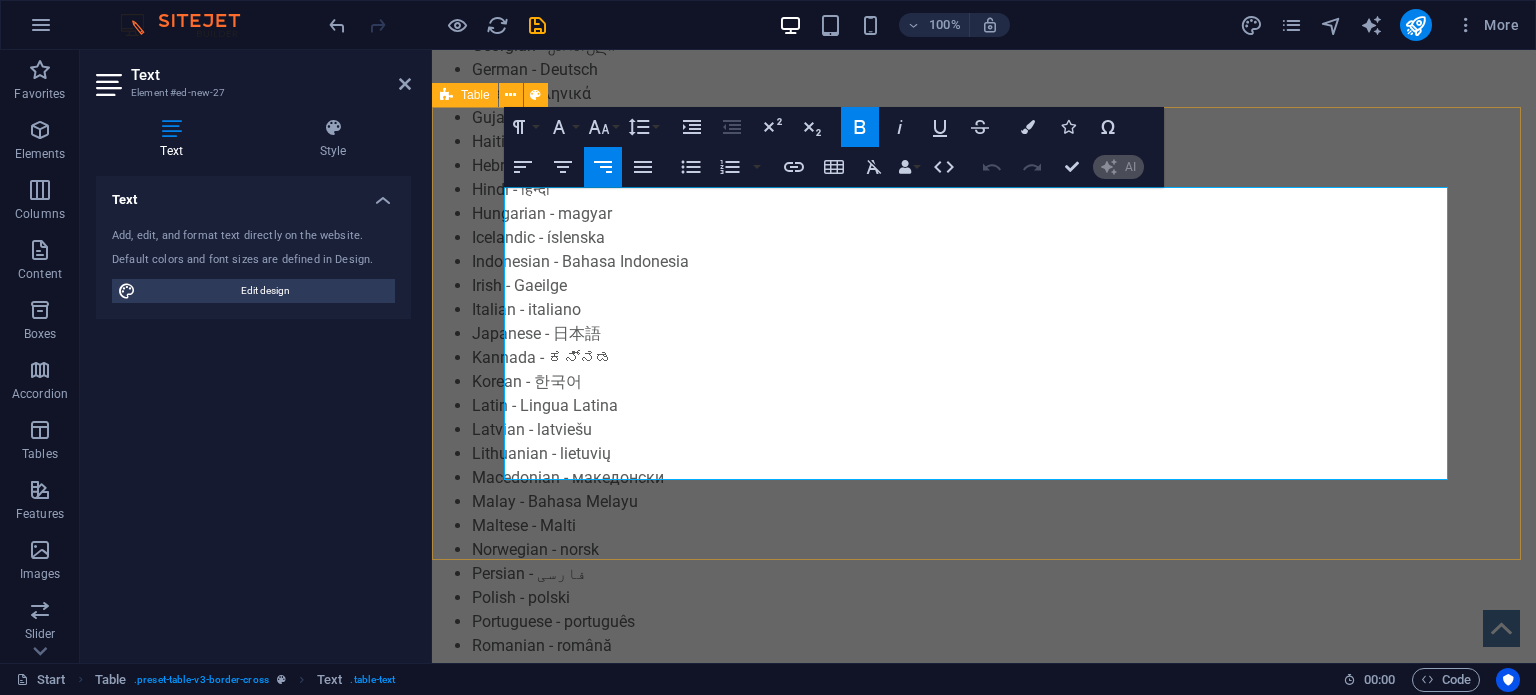 click on "# Lorem Ipsum Dolor 1 Lorem  Ipsum Dolor 2 Lorem Ipsum Dolor 3 Lorem Ipsum Dolor 4 Lorem Ipsum Dolor 5 Lorem Ipsum Dolor" at bounding box center (984, 2083) 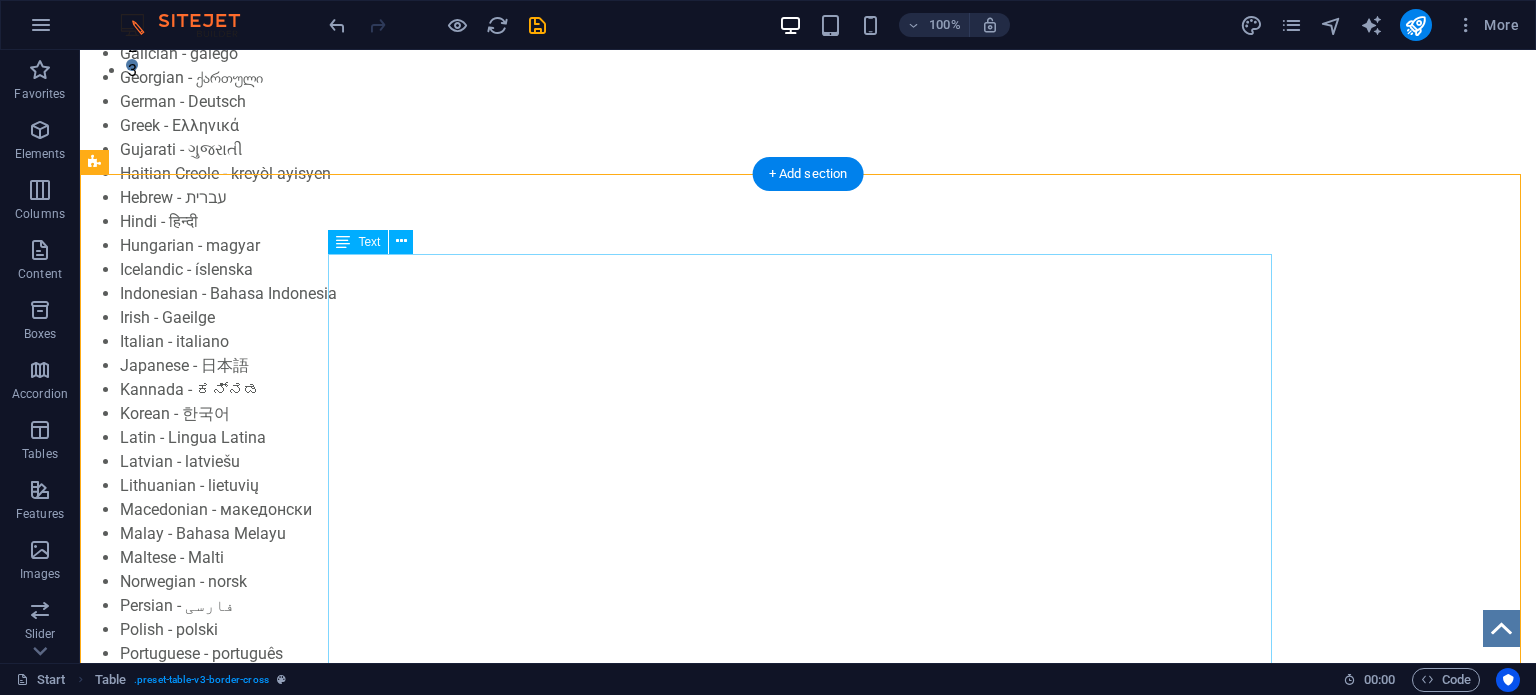 scroll, scrollTop: 636, scrollLeft: 0, axis: vertical 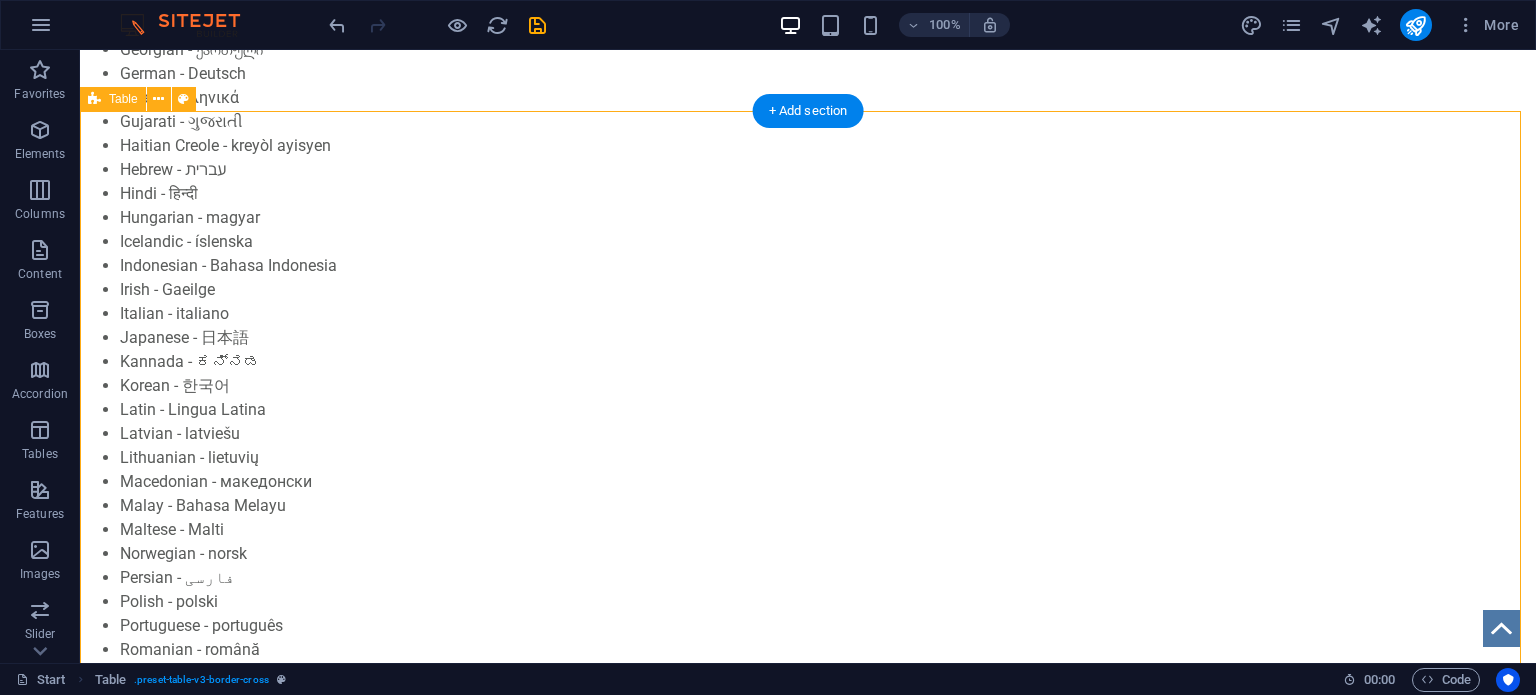 click on "[TEXT] [NUMBER]. [TEXT] [NUMBER]. [TEXT] [NUMBER]. [TEXT] [NUMBER]. [TEXT] [NUMBER]. [TEXT]" at bounding box center (808, 2204) 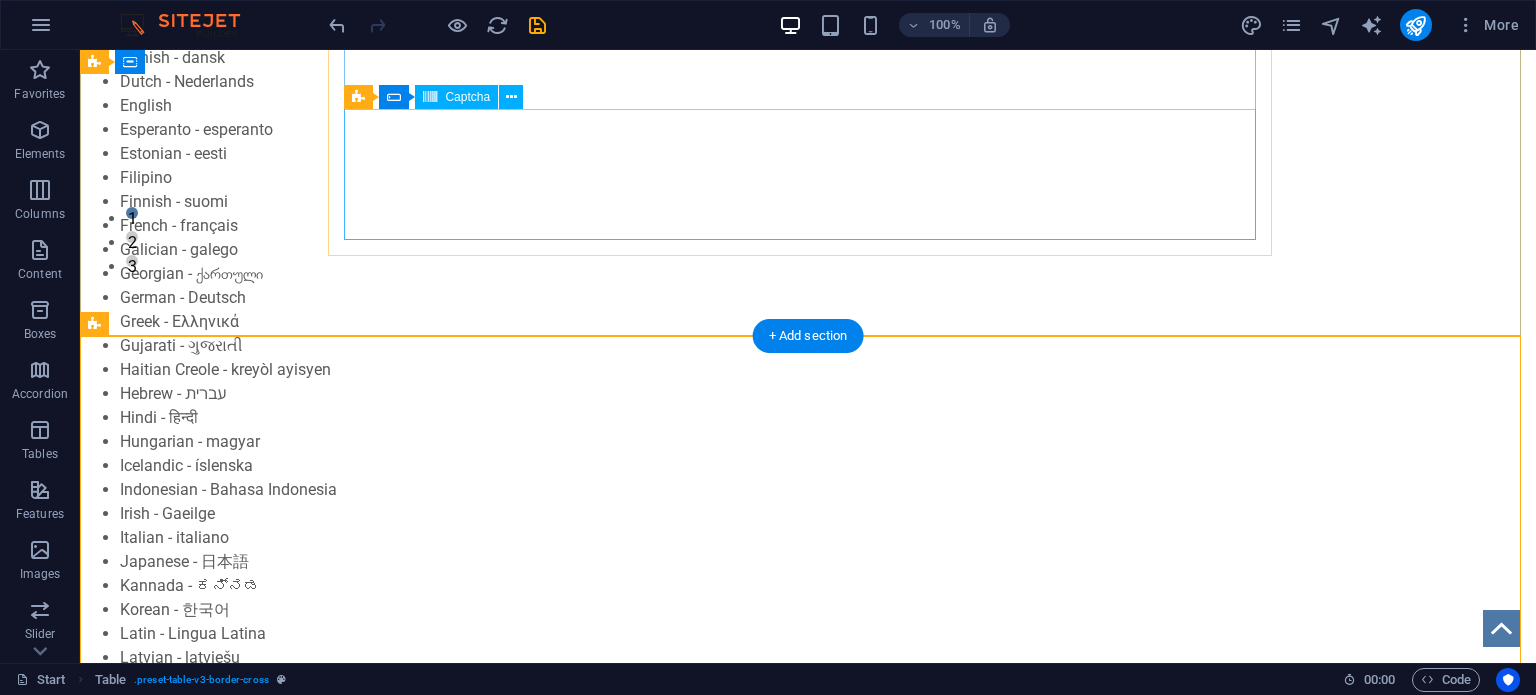 scroll, scrollTop: 0, scrollLeft: 0, axis: both 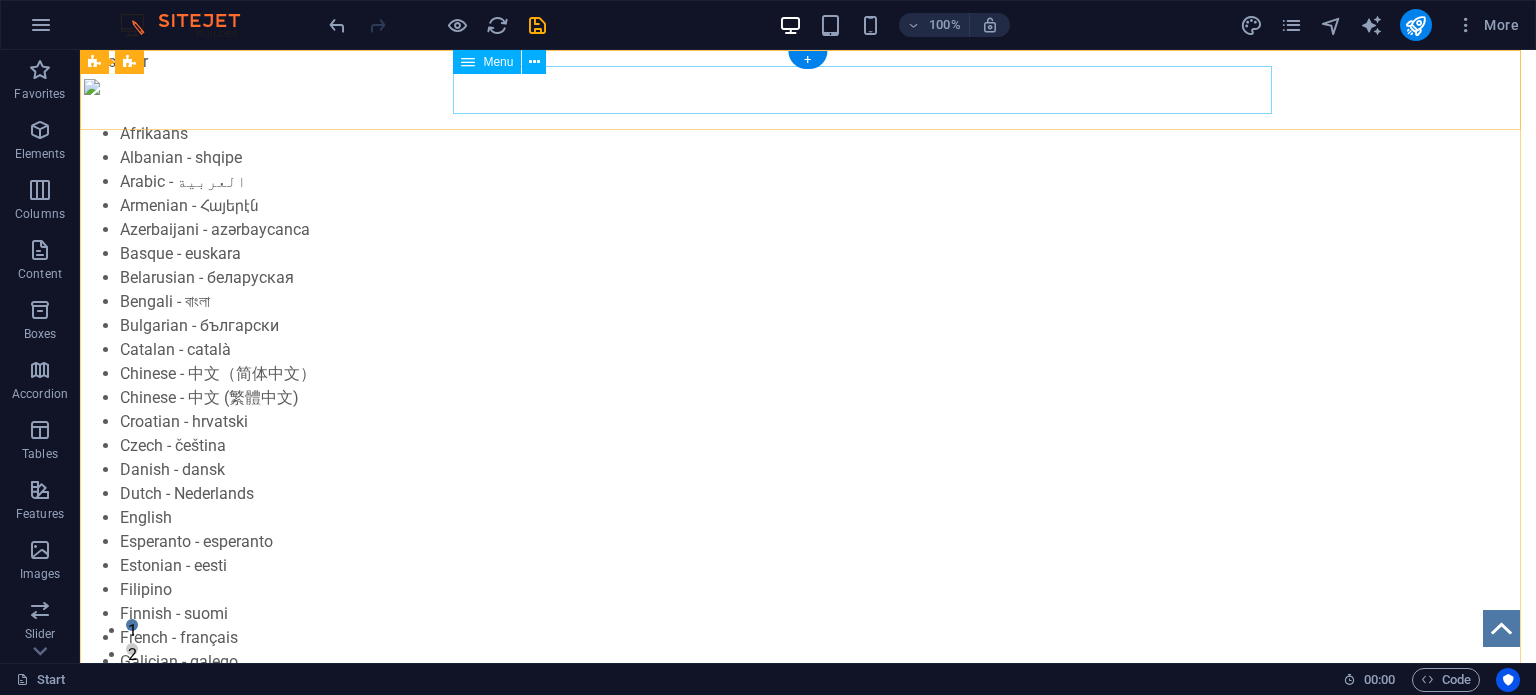 click on "Home Services Pricing Features Contact" at bounding box center [808, 1795] 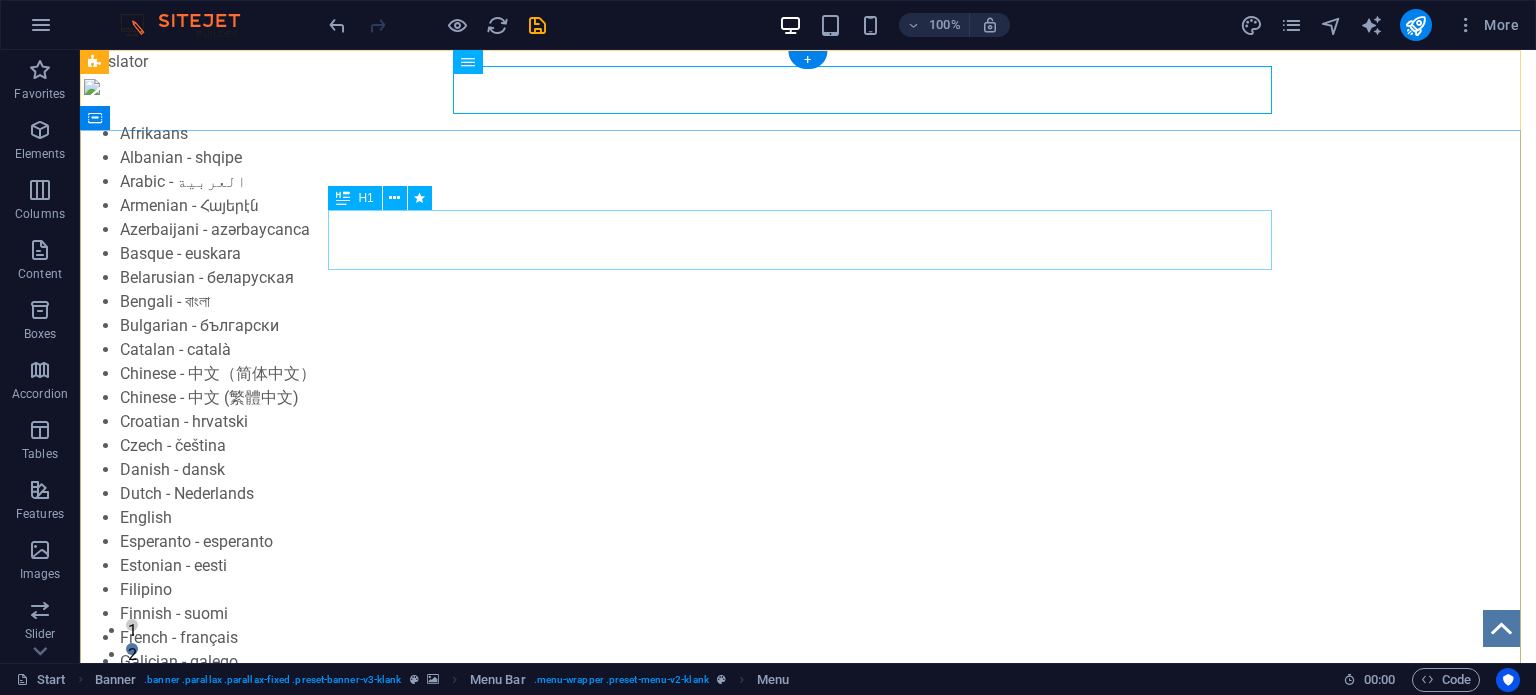 click on "PROFESSIONAL LEAD TOOL" at bounding box center (808, 1945) 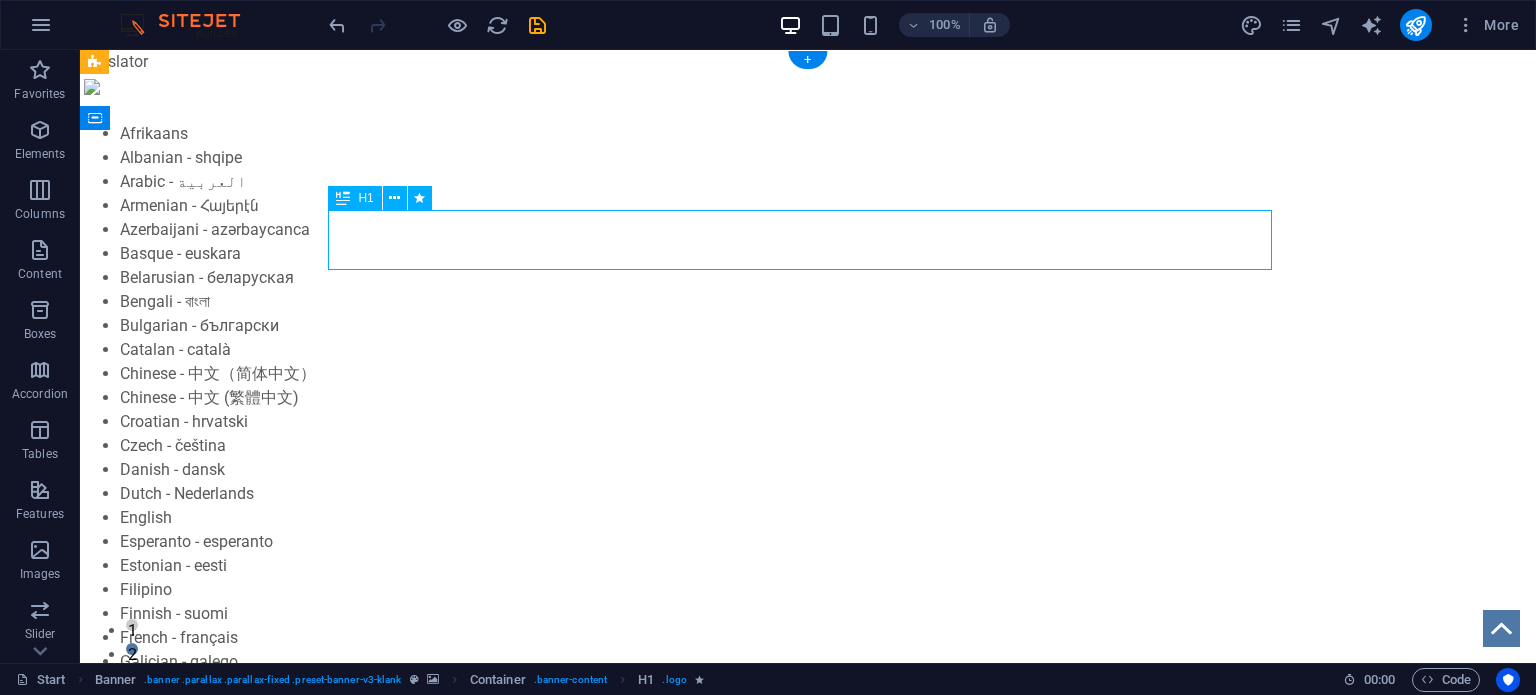 click on "PROFESSIONAL LEAD TOOL" at bounding box center (808, 1945) 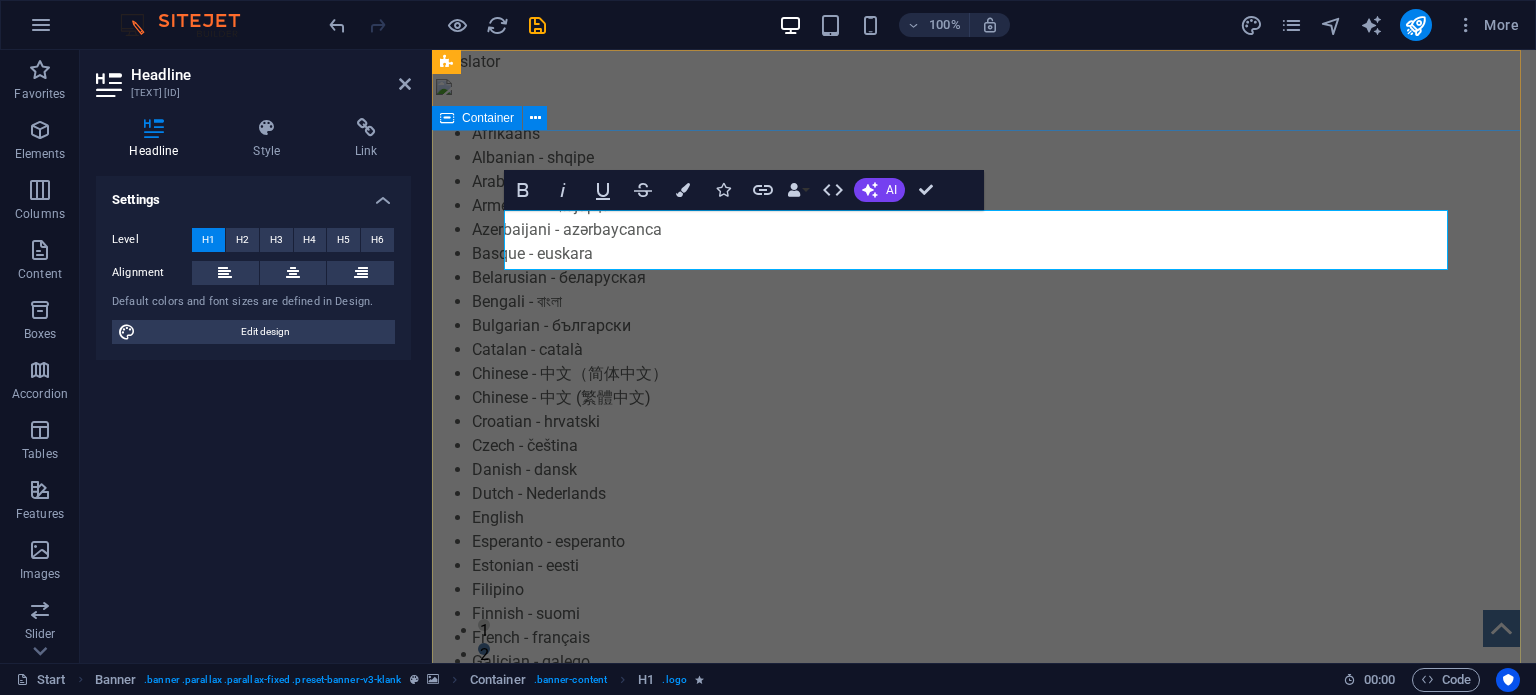 click on "Home Services Pricing Features Contact" at bounding box center [984, 1782] 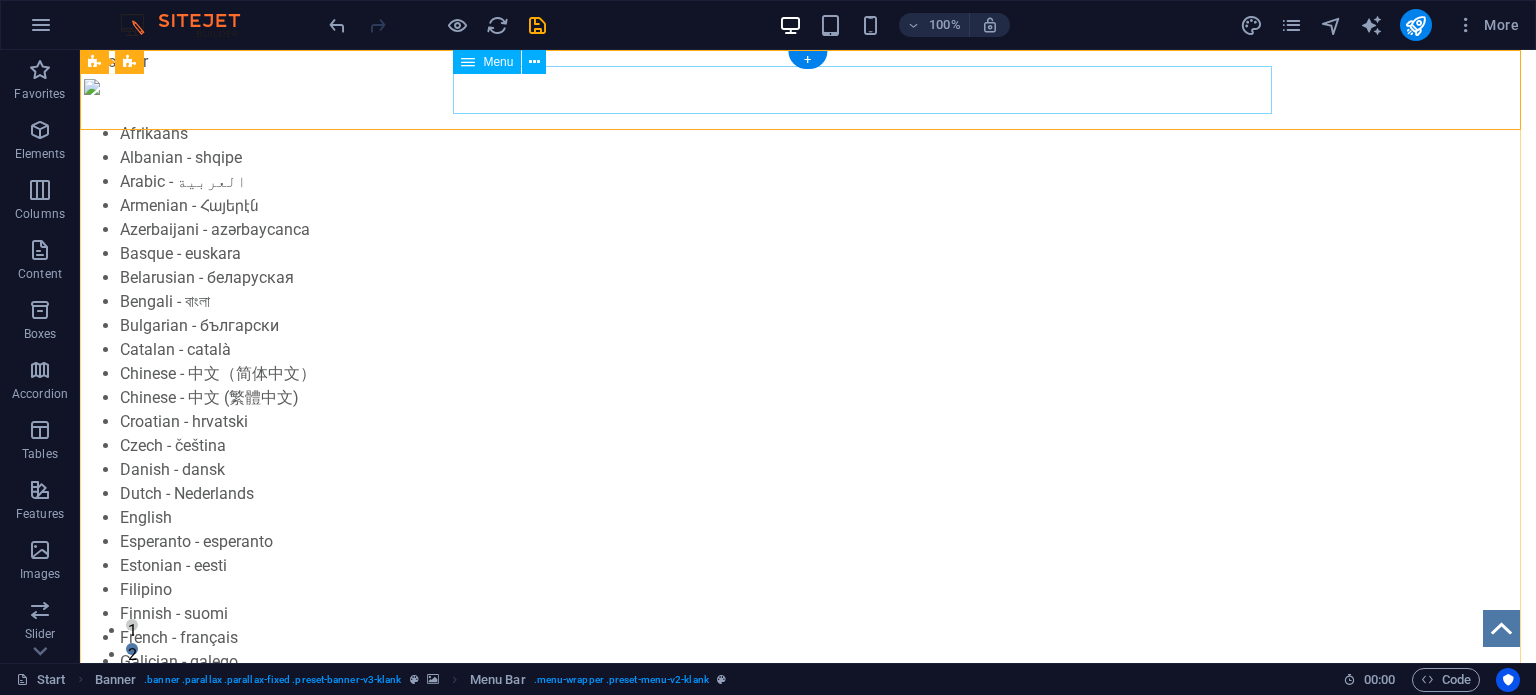 click on "Home Services Pricing Features Contact" at bounding box center [808, 1795] 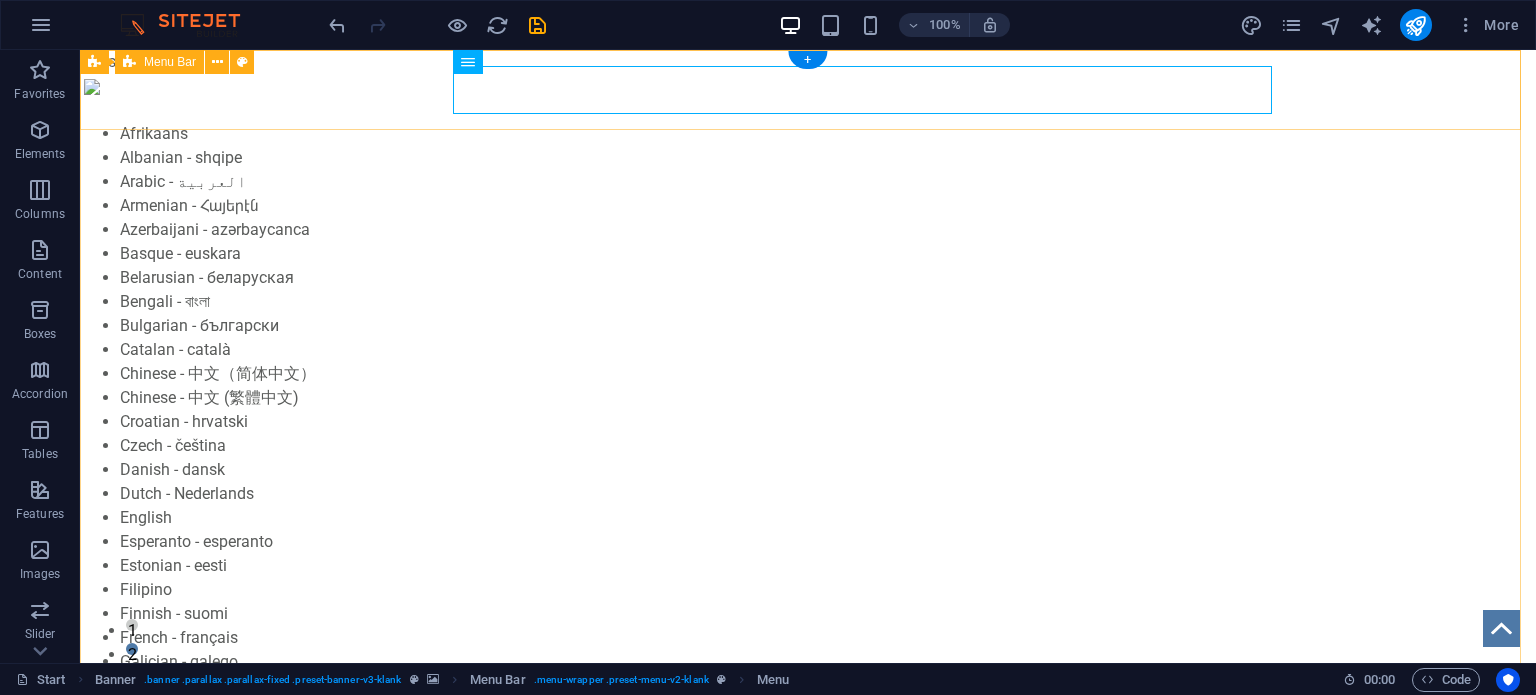 click on "Home Services Pricing Features Contact" at bounding box center [808, 1782] 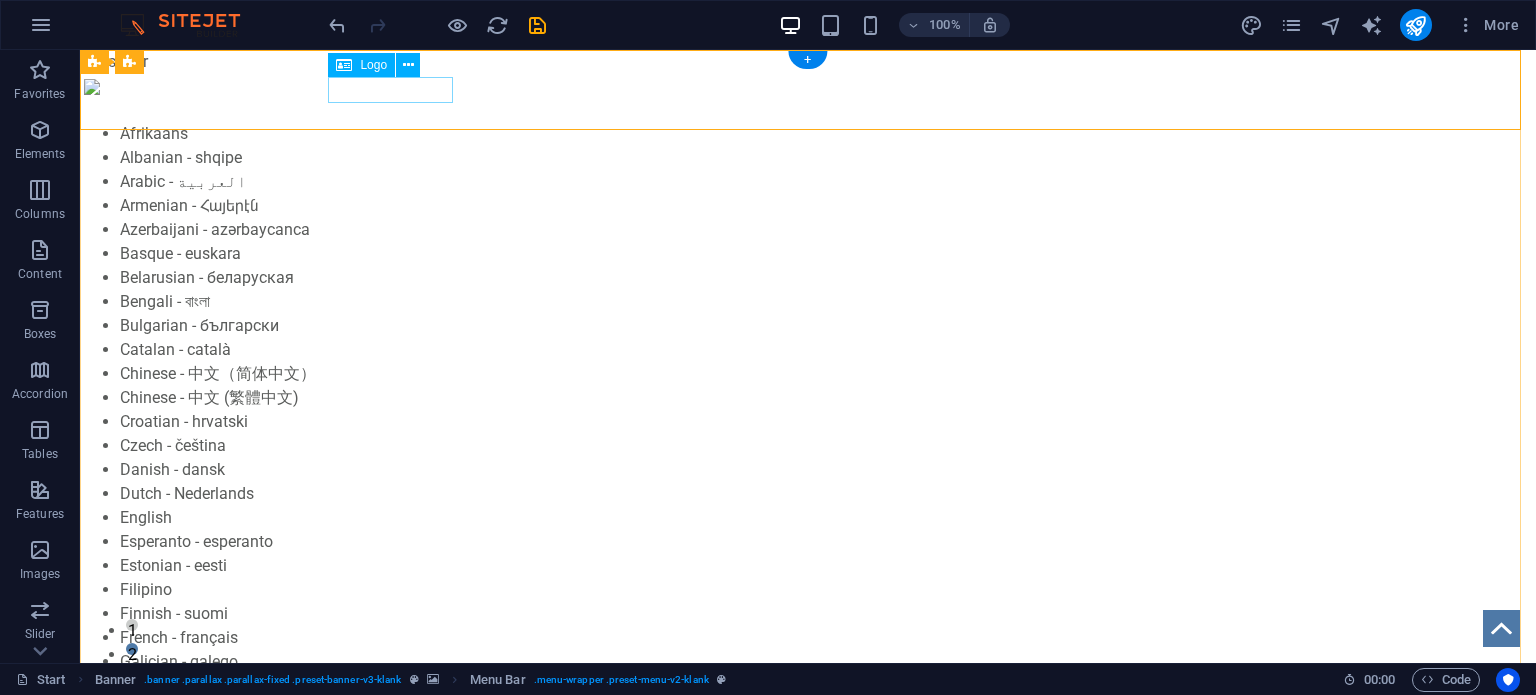 click at bounding box center [808, 1758] 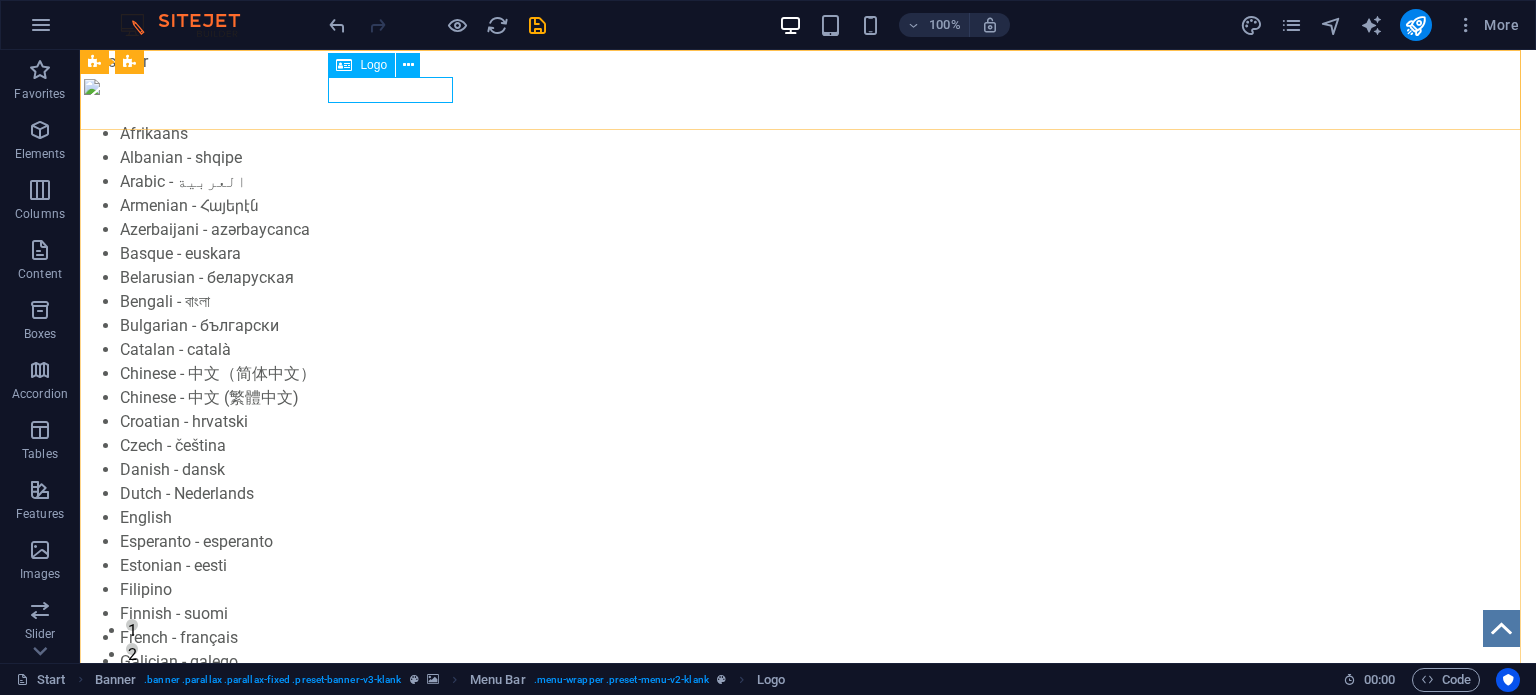 click on "Logo" at bounding box center [373, 65] 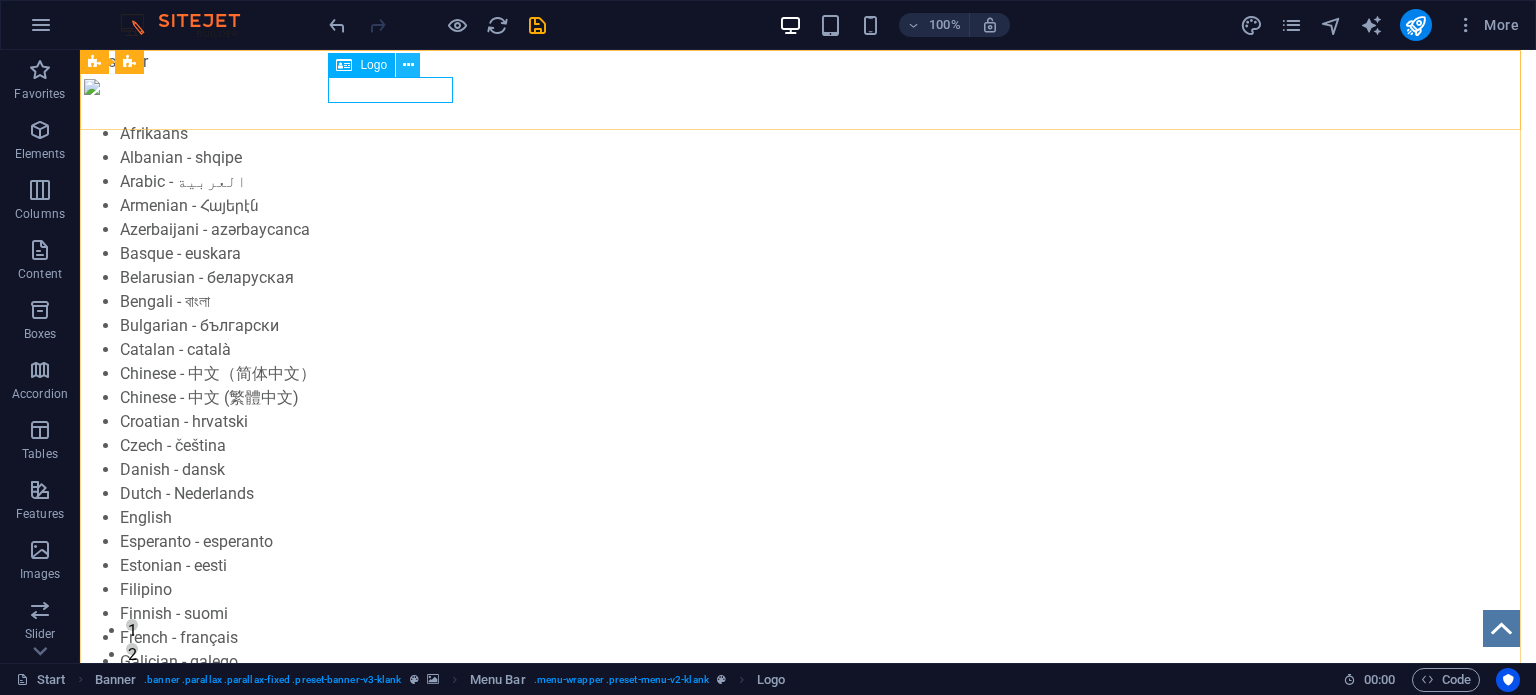 click at bounding box center [408, 65] 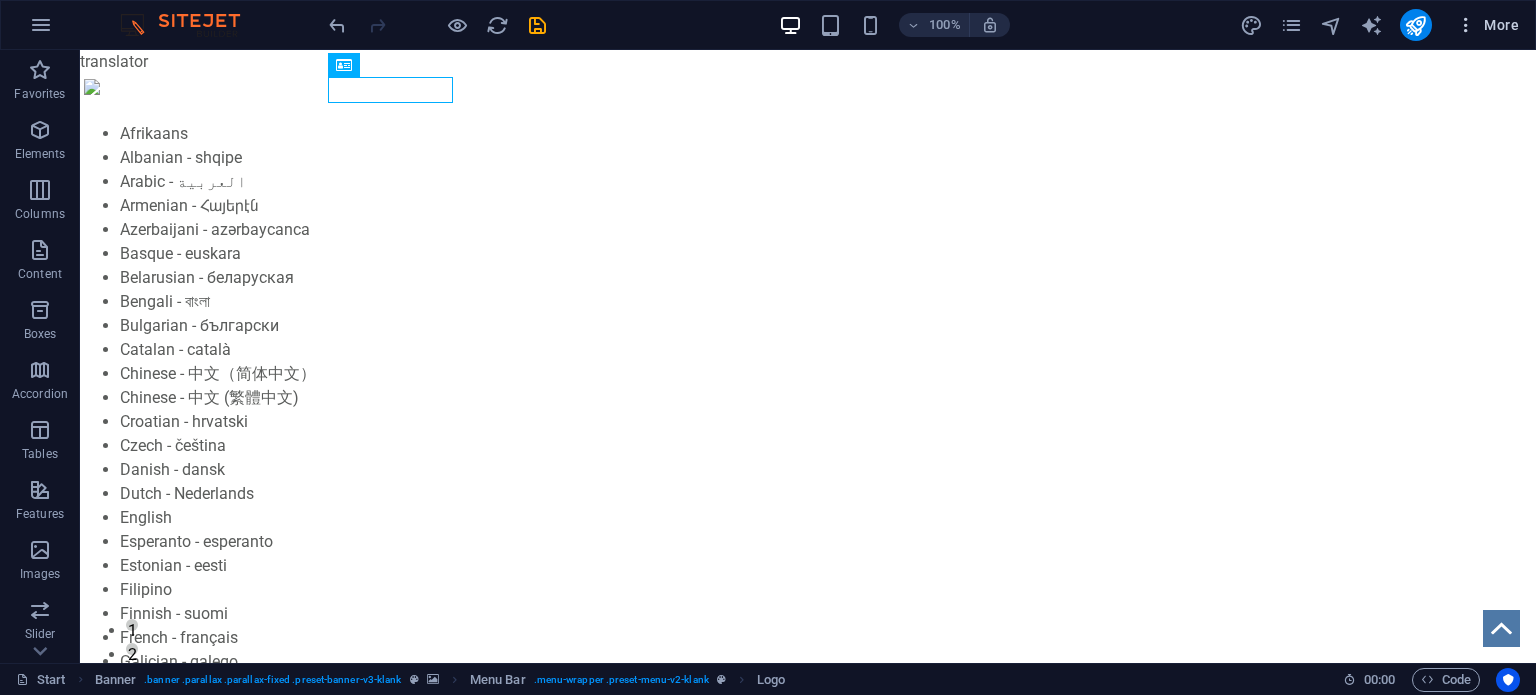 click at bounding box center [1466, 25] 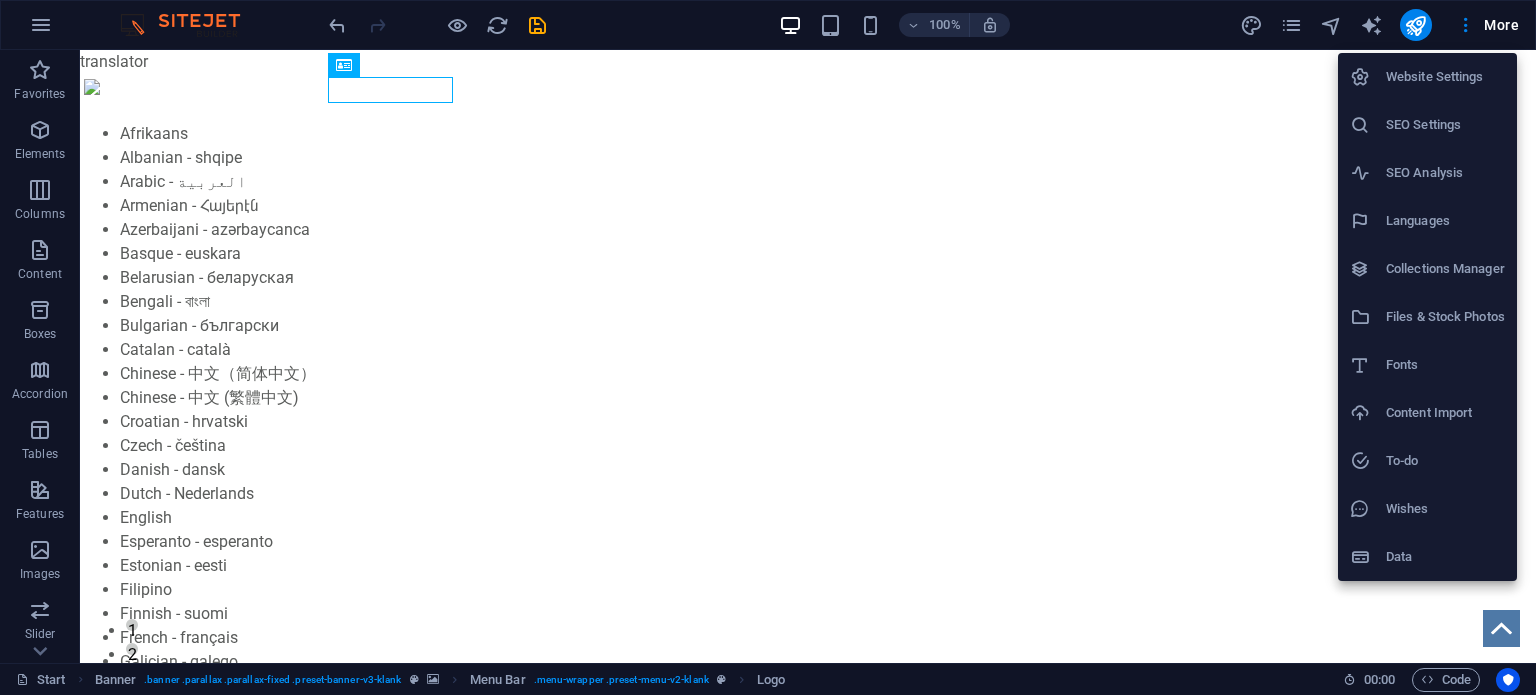 click on "Website Settings" at bounding box center [1445, 77] 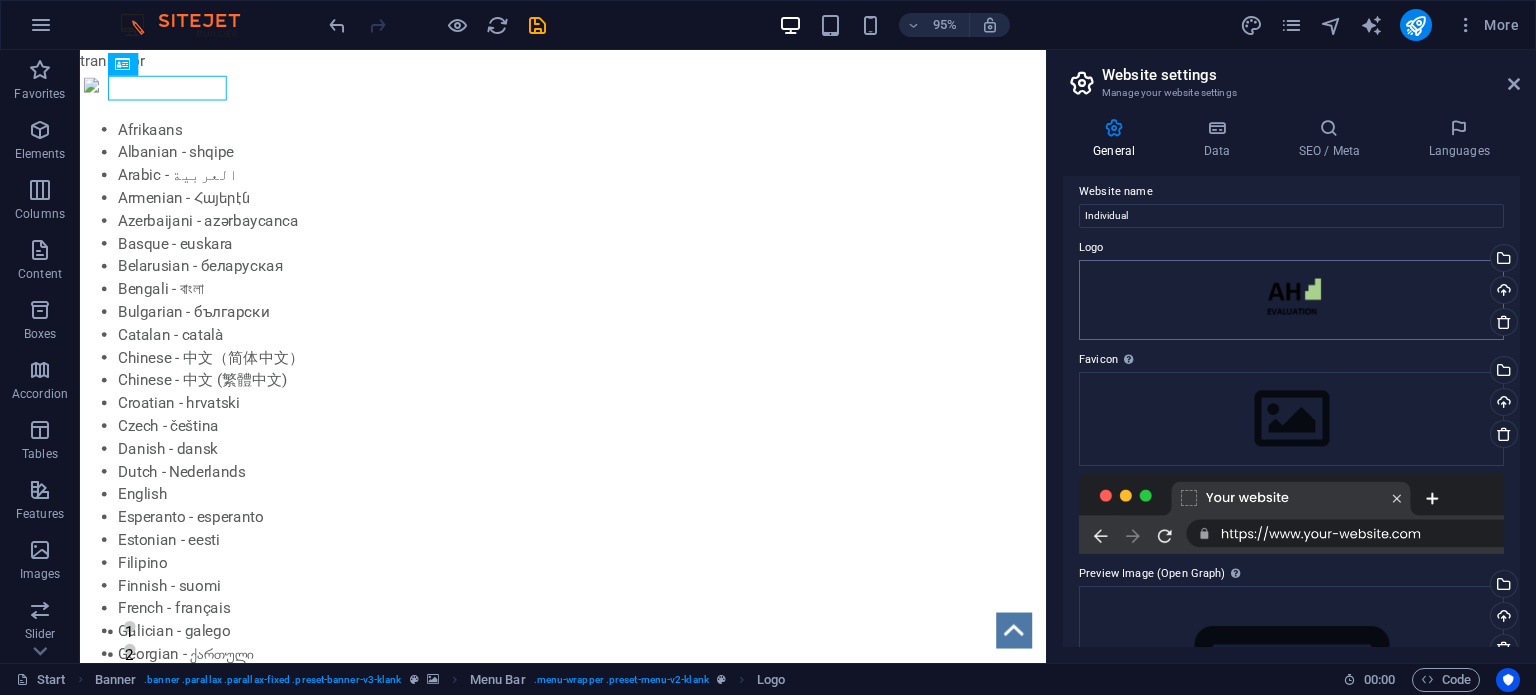 scroll, scrollTop: 12, scrollLeft: 0, axis: vertical 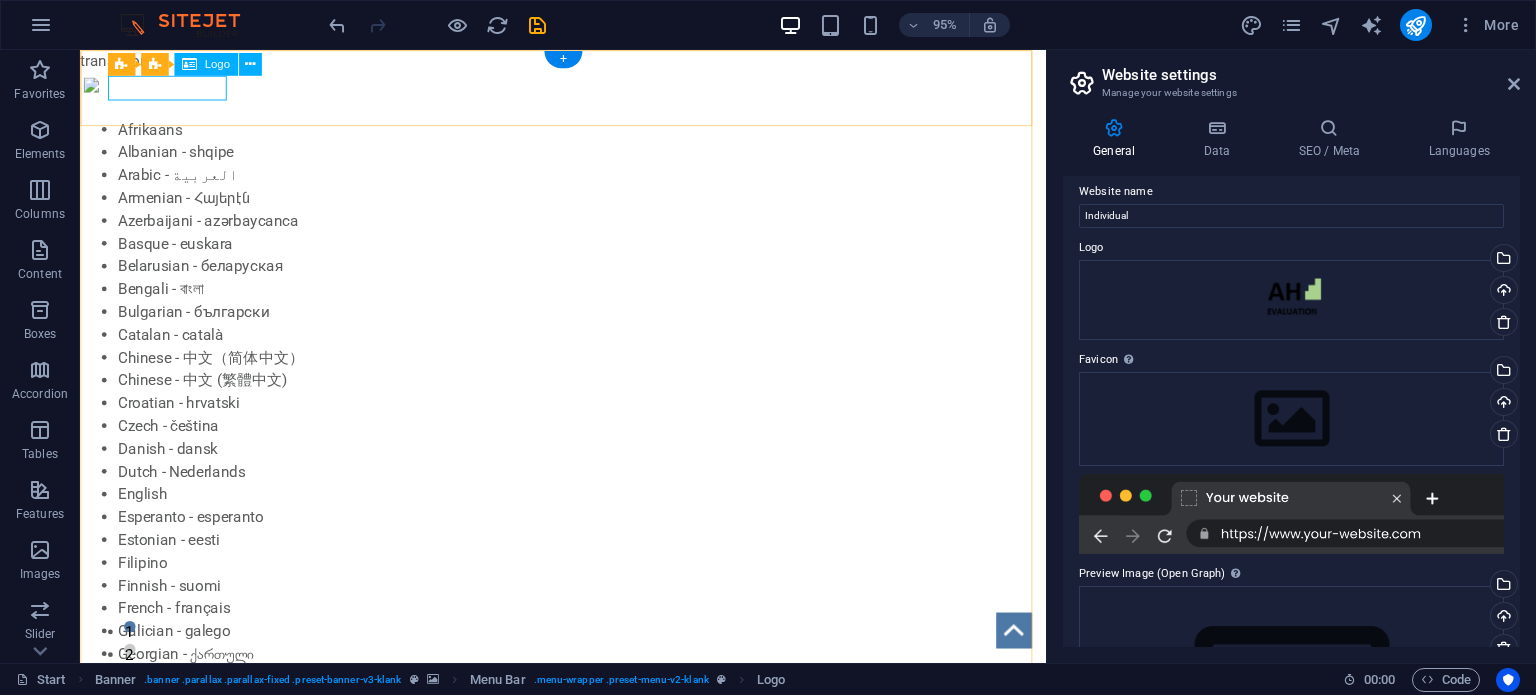 click at bounding box center (589, 1758) 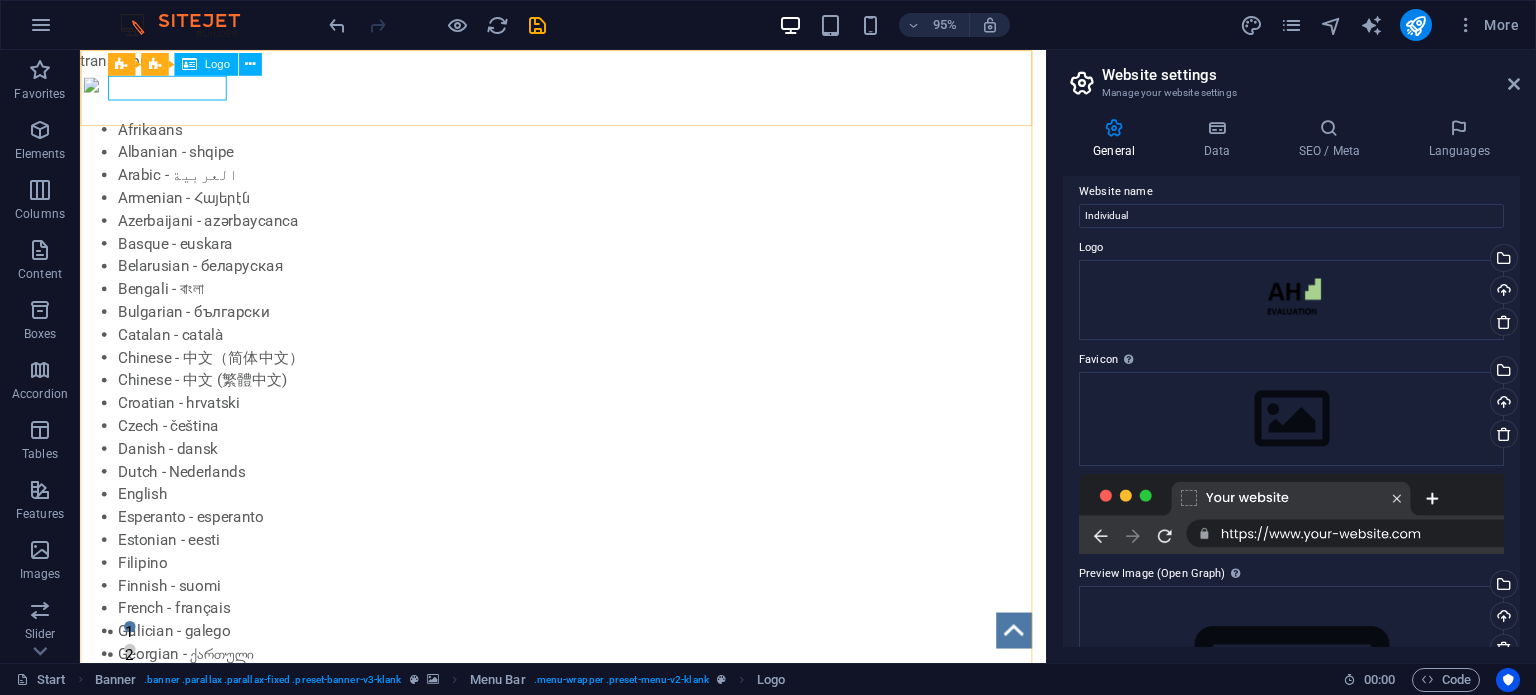 click on "Logo" at bounding box center [216, 64] 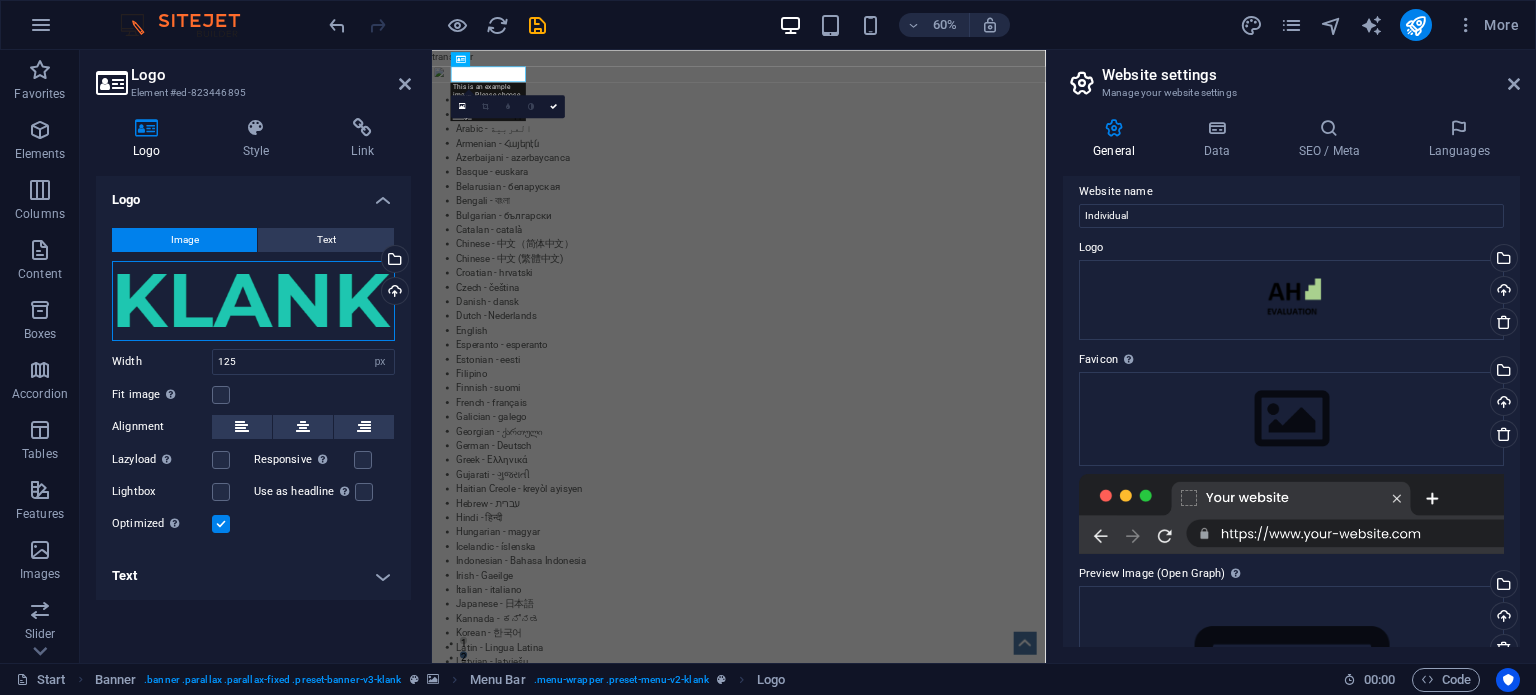 click on "Drag files here, click to choose files or select files from Files or our free stock photos & videos" at bounding box center (253, 301) 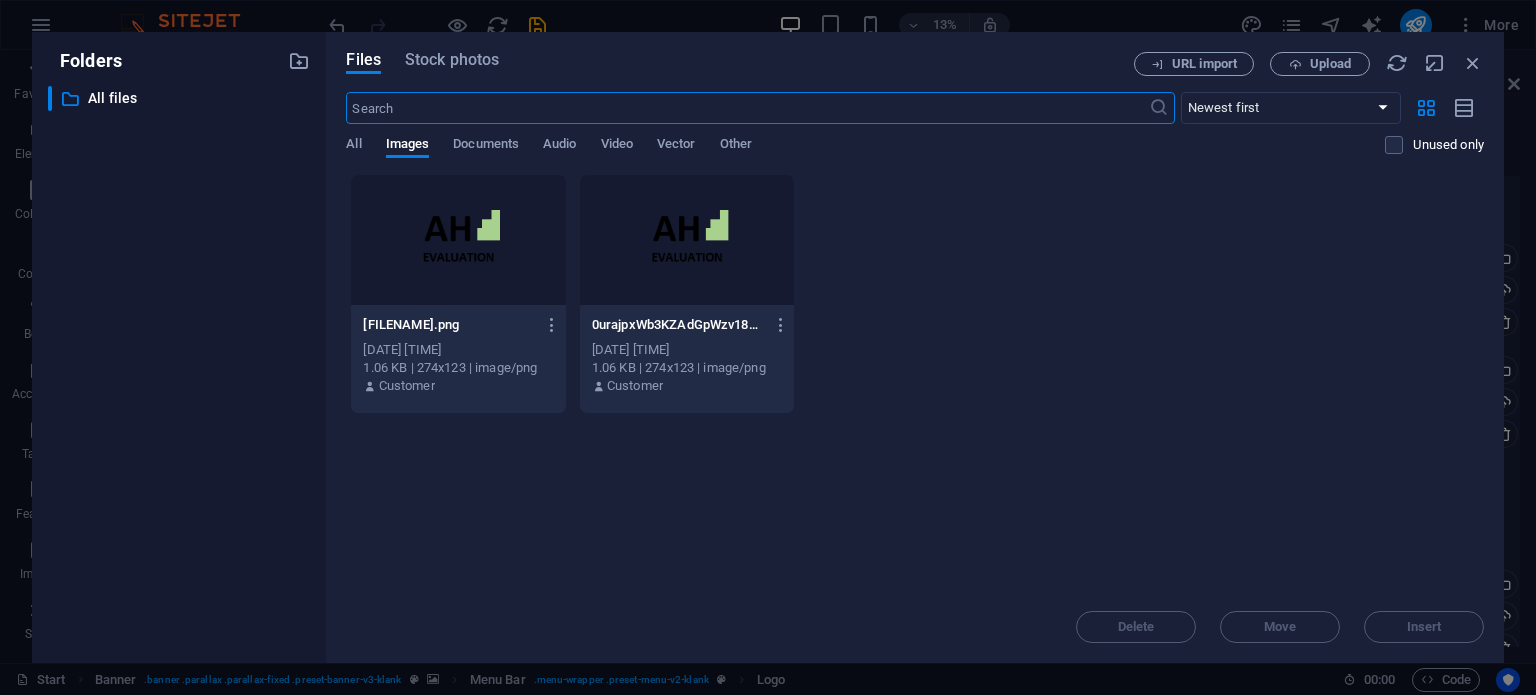 click at bounding box center [687, 240] 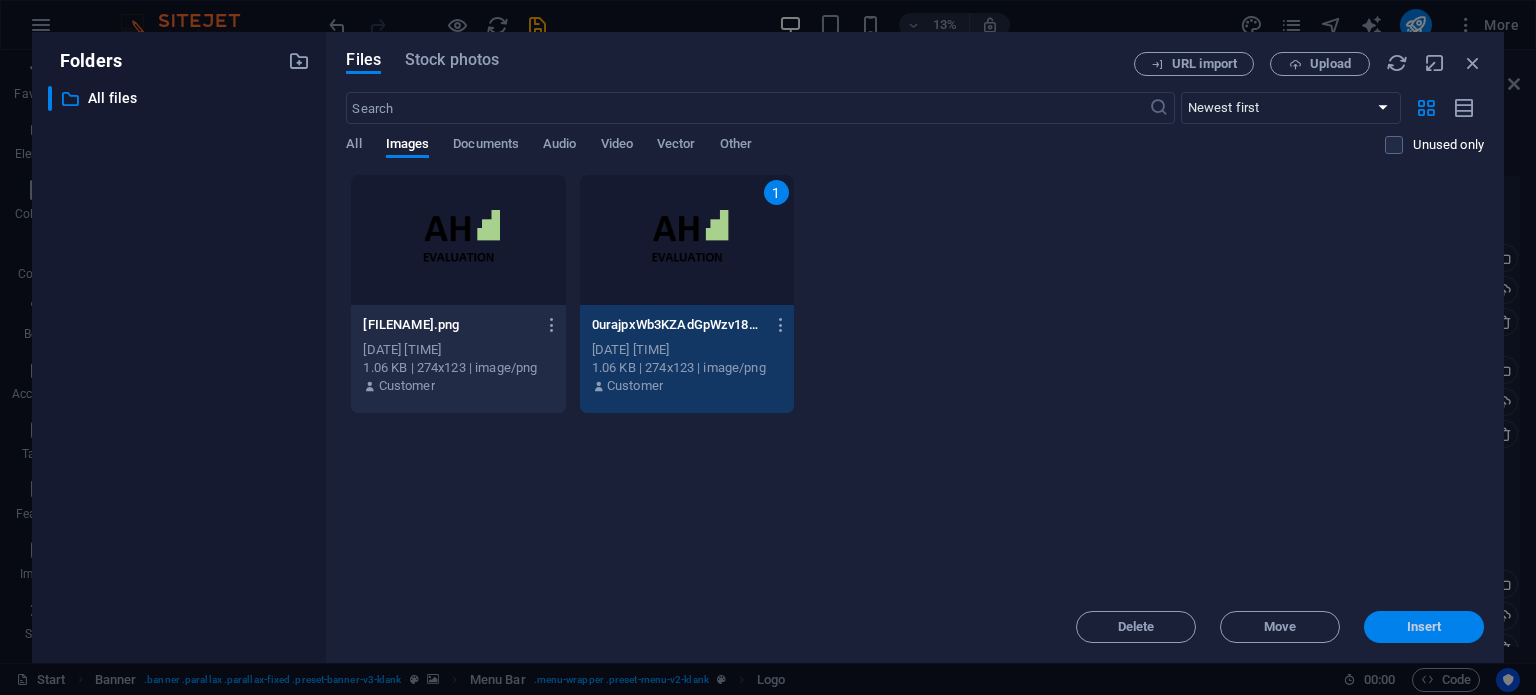 click on "Insert" at bounding box center (1424, 627) 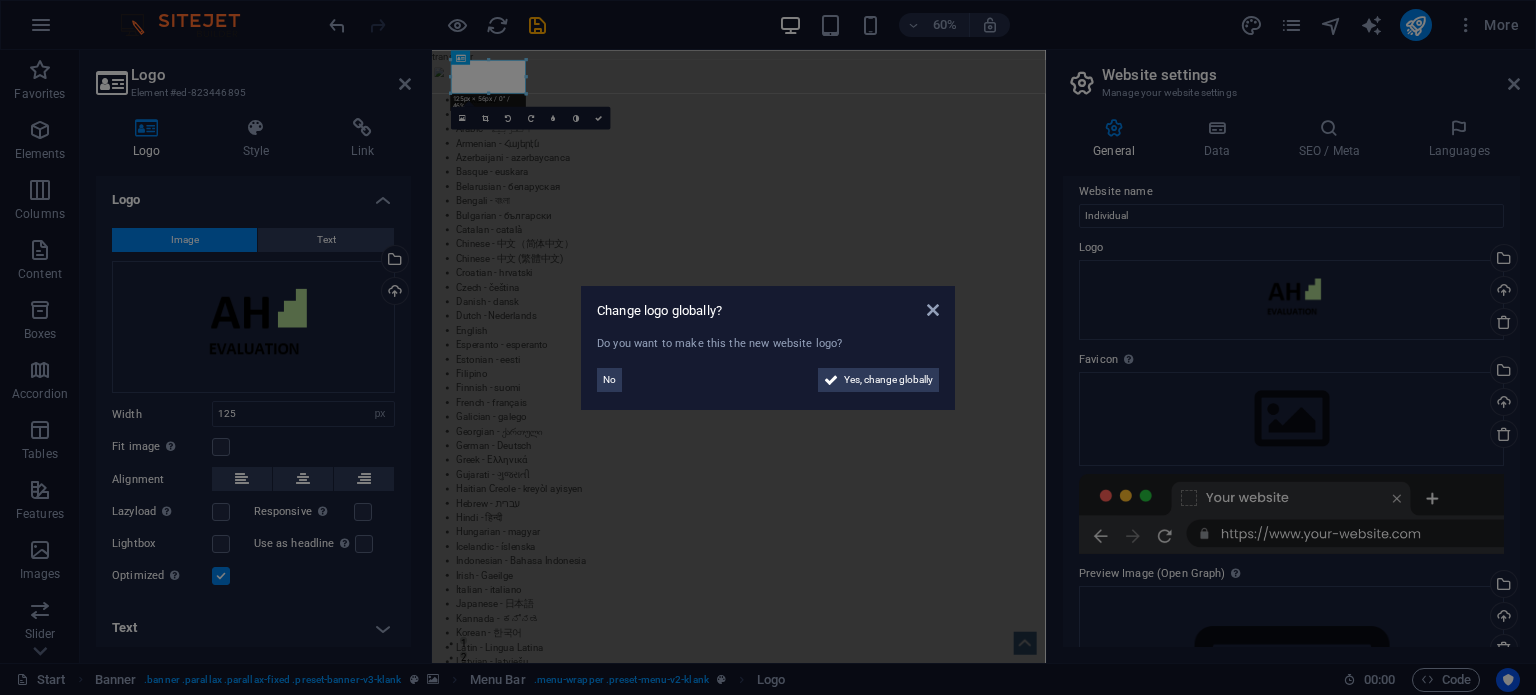 click on "Change logo globally? Do you want to make this the new website logo? No Yes, change globally" at bounding box center [768, 347] 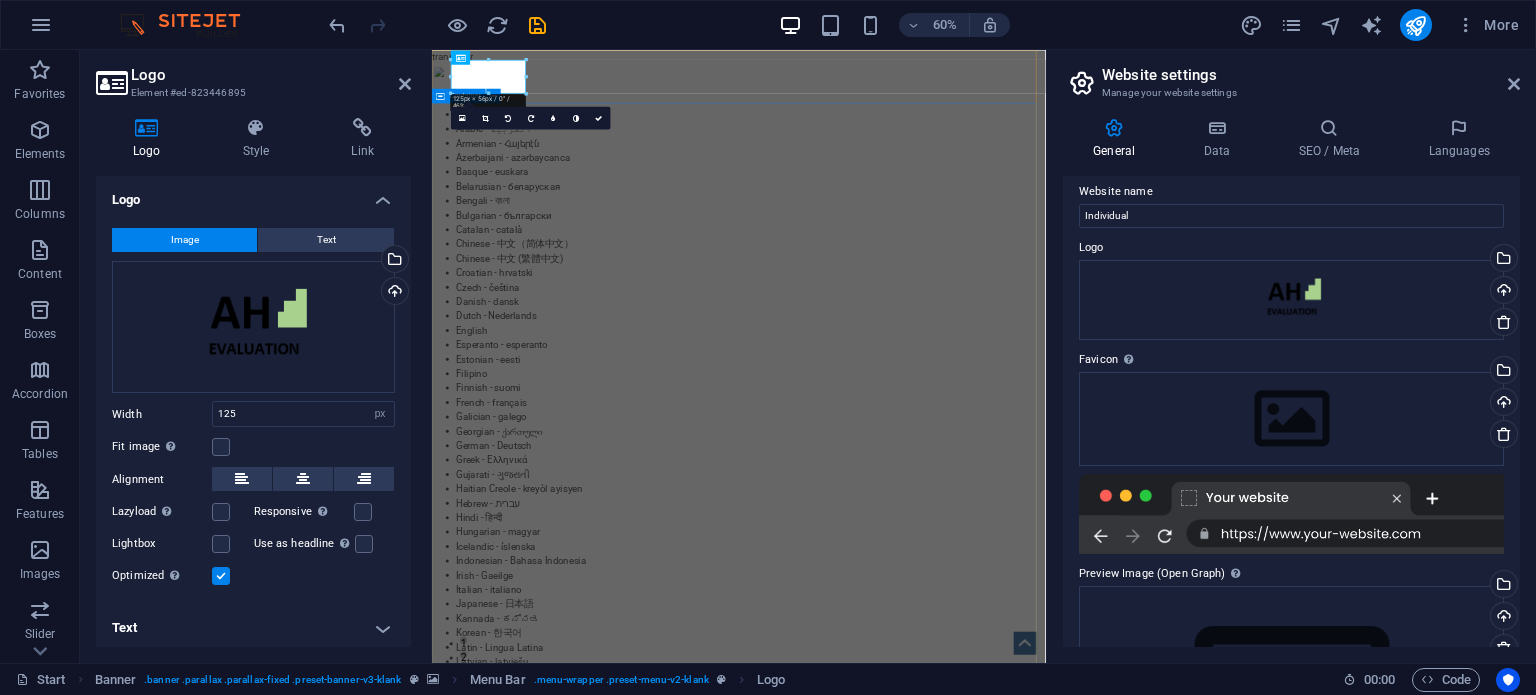 click on "PROFESSIONAL LEAD TOOL GET STARTED WITH YOUR 10-DAY FREE TRIAL. REGISTER NOW! Submit   I have read and understand the privacy policy. Unreadable? Load new" at bounding box center [943, 2196] 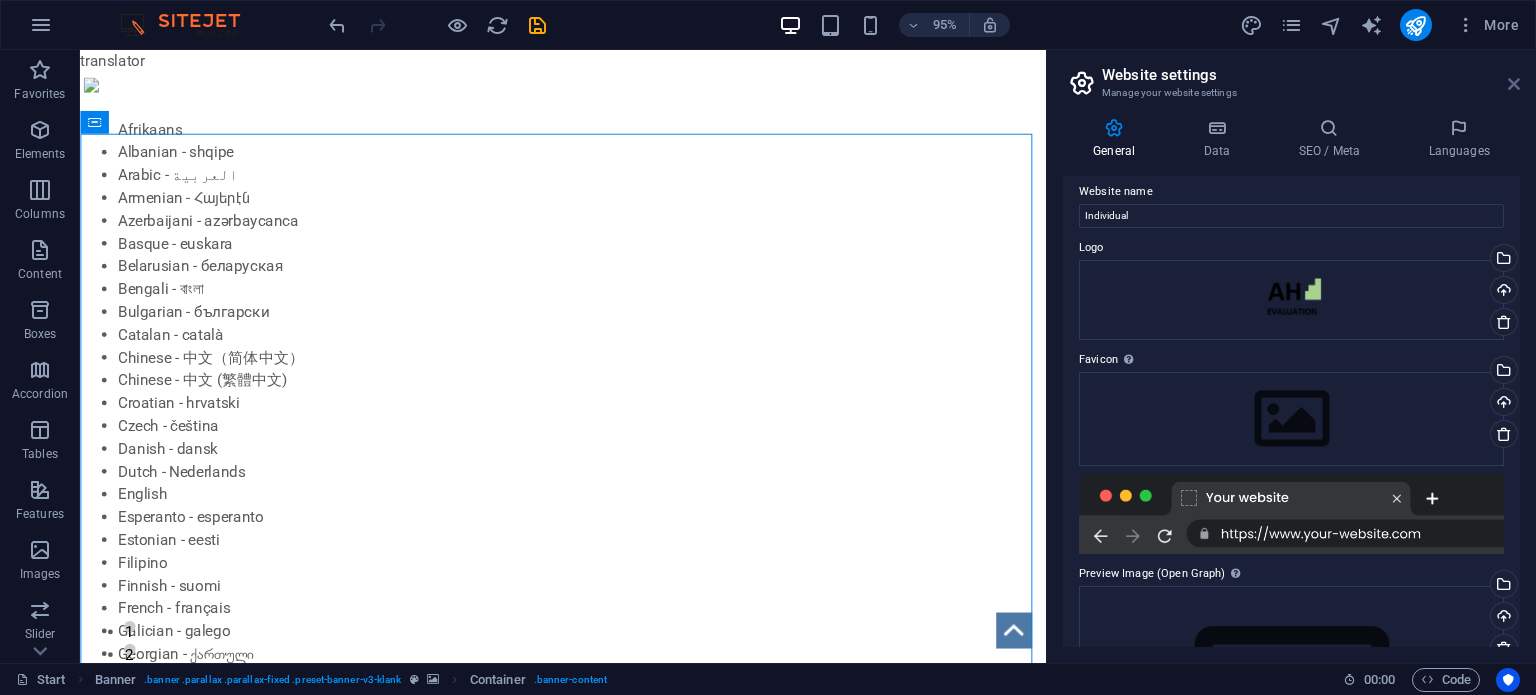 click at bounding box center [1514, 84] 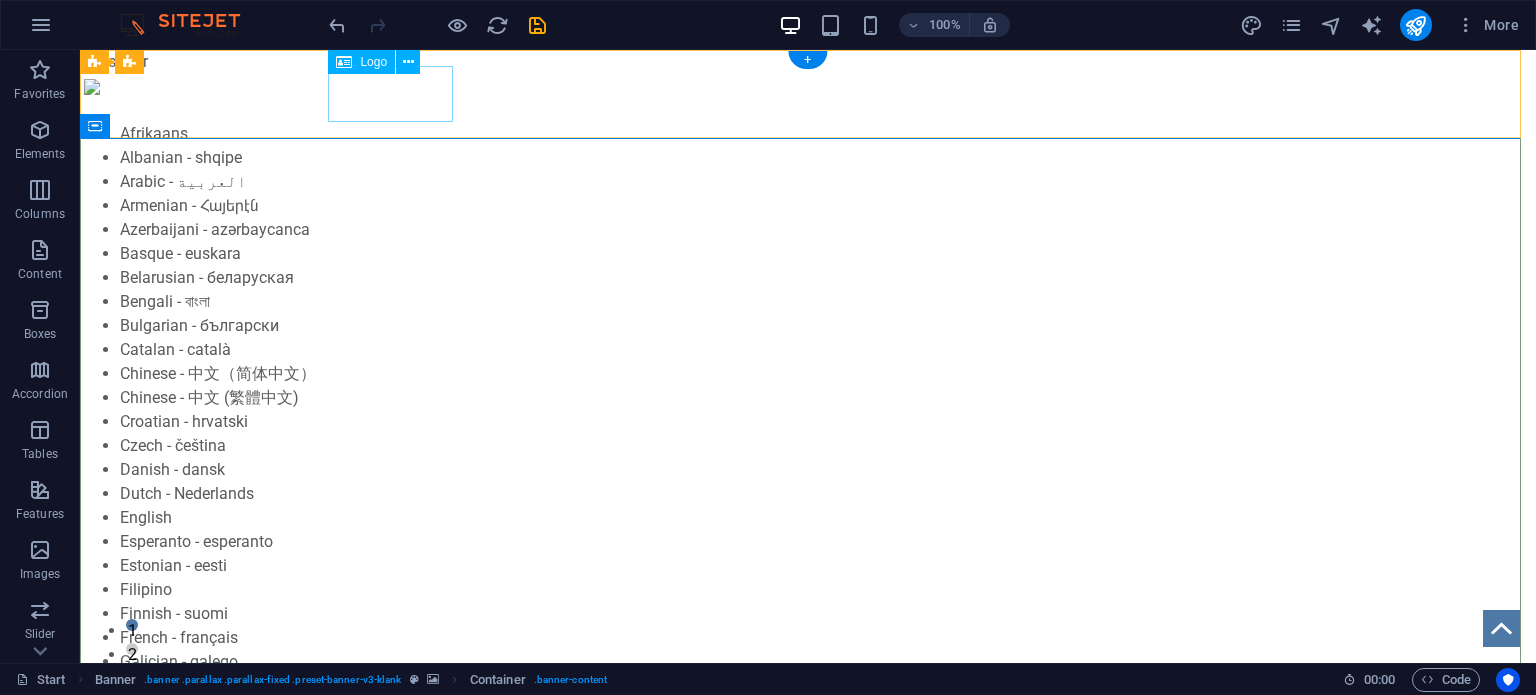 click at bounding box center [808, 1774] 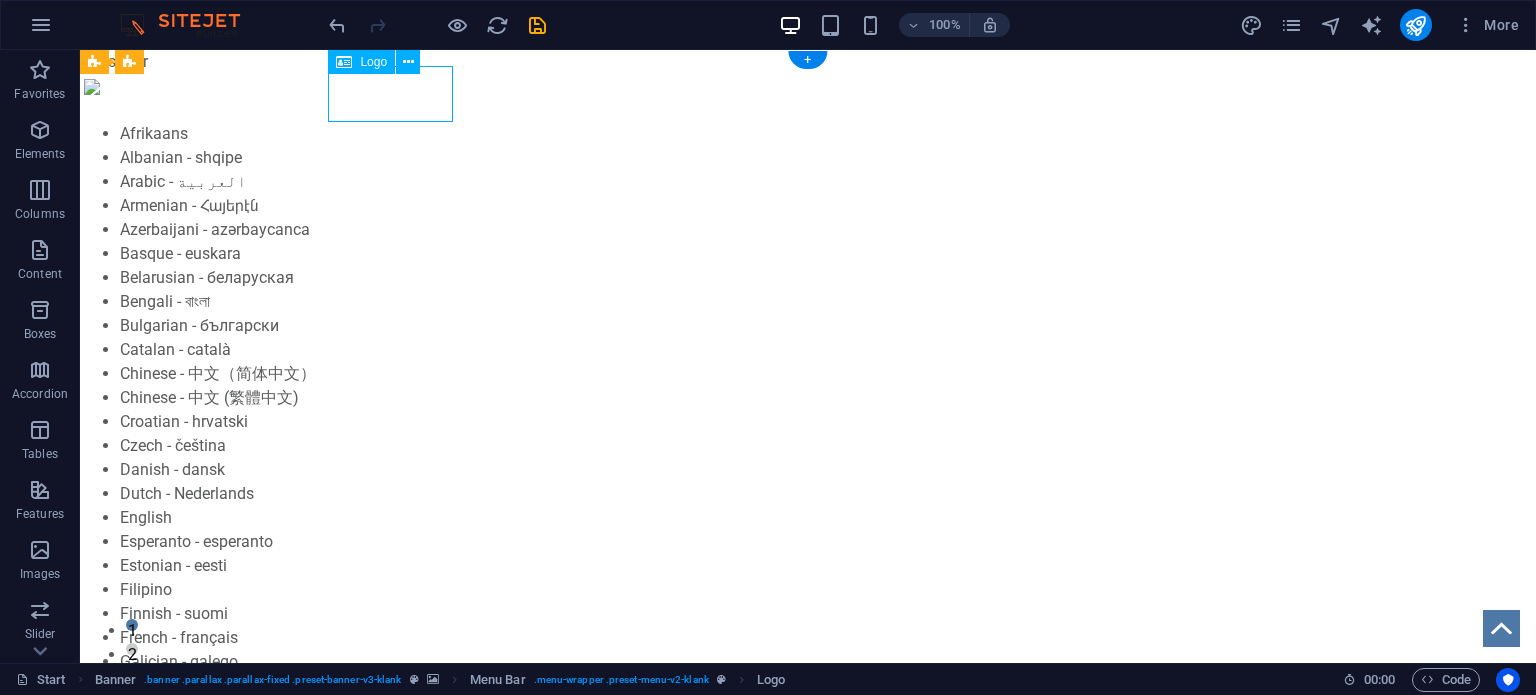 click at bounding box center [808, 1774] 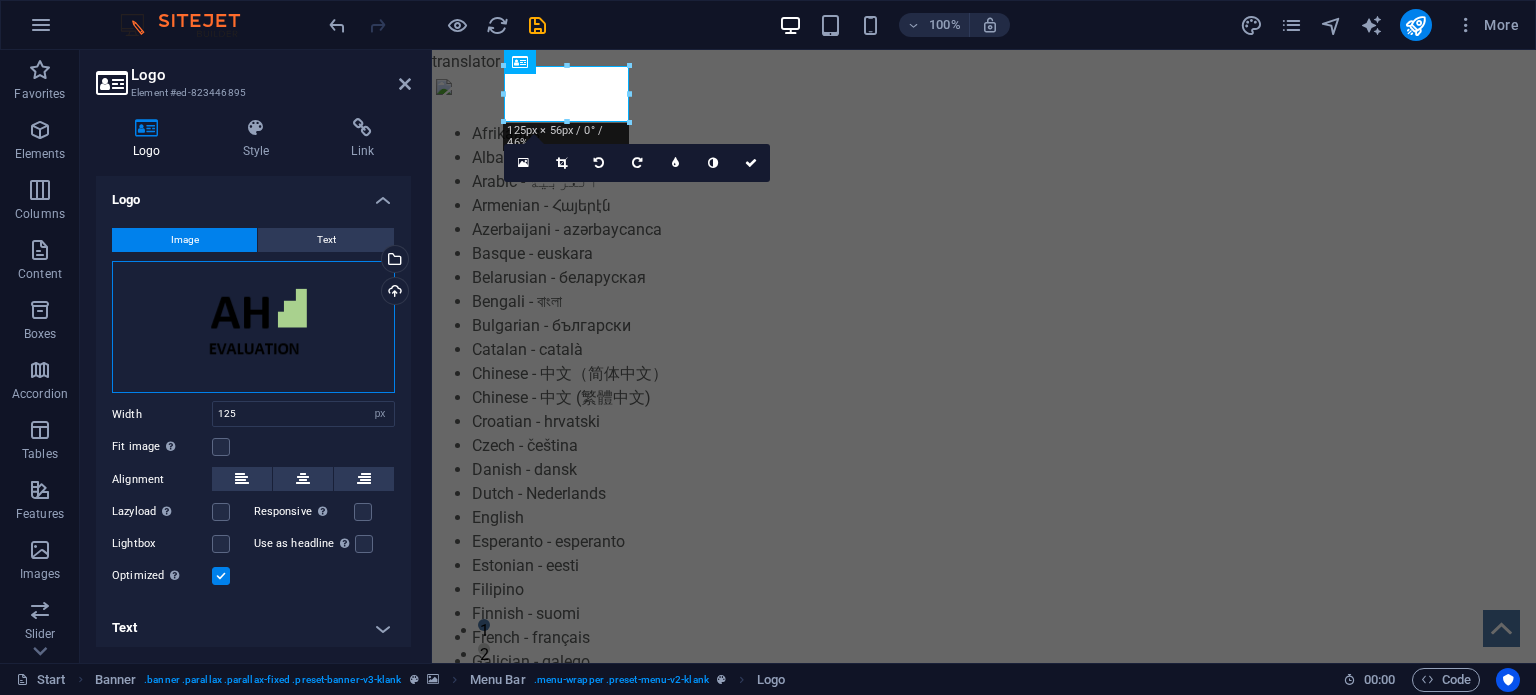 click on "Drag files here, click to choose files or select files from Files or our free stock photos & videos" at bounding box center (253, 327) 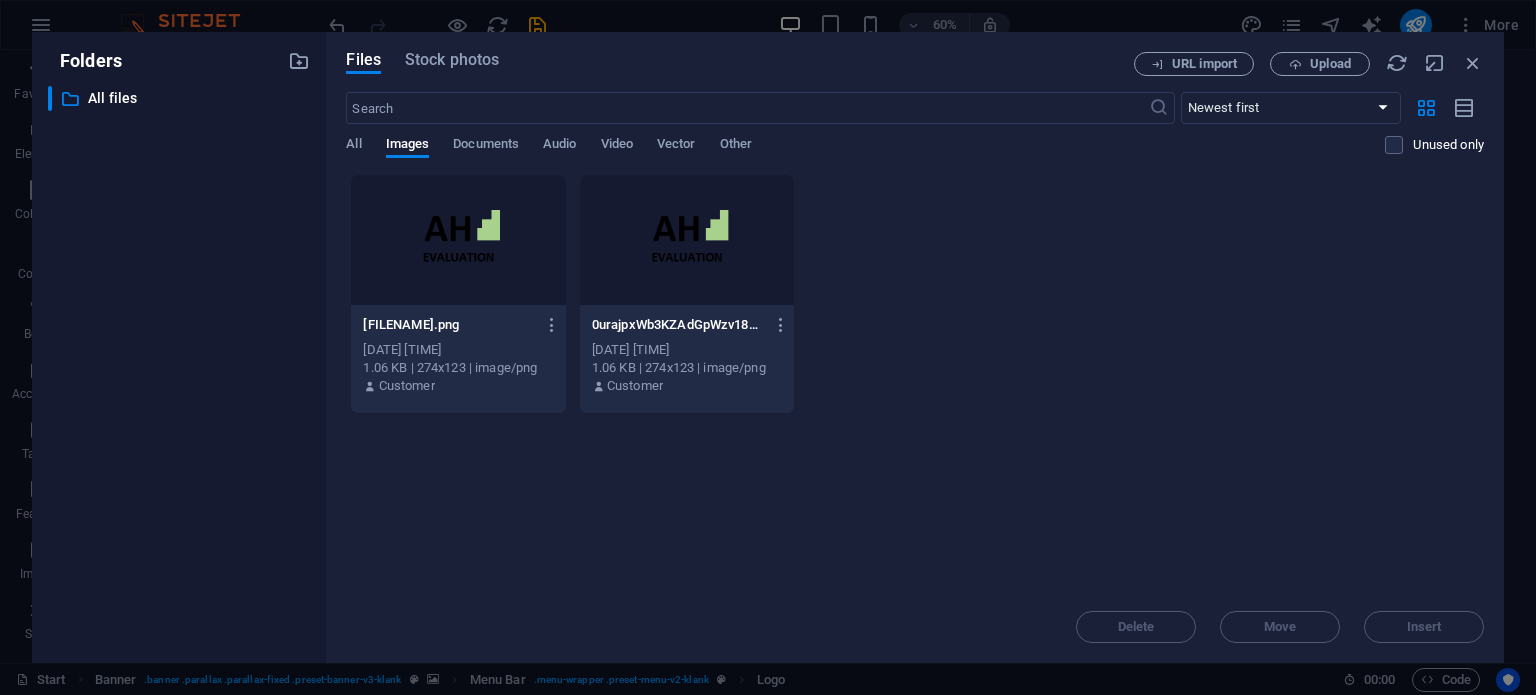click at bounding box center (458, 240) 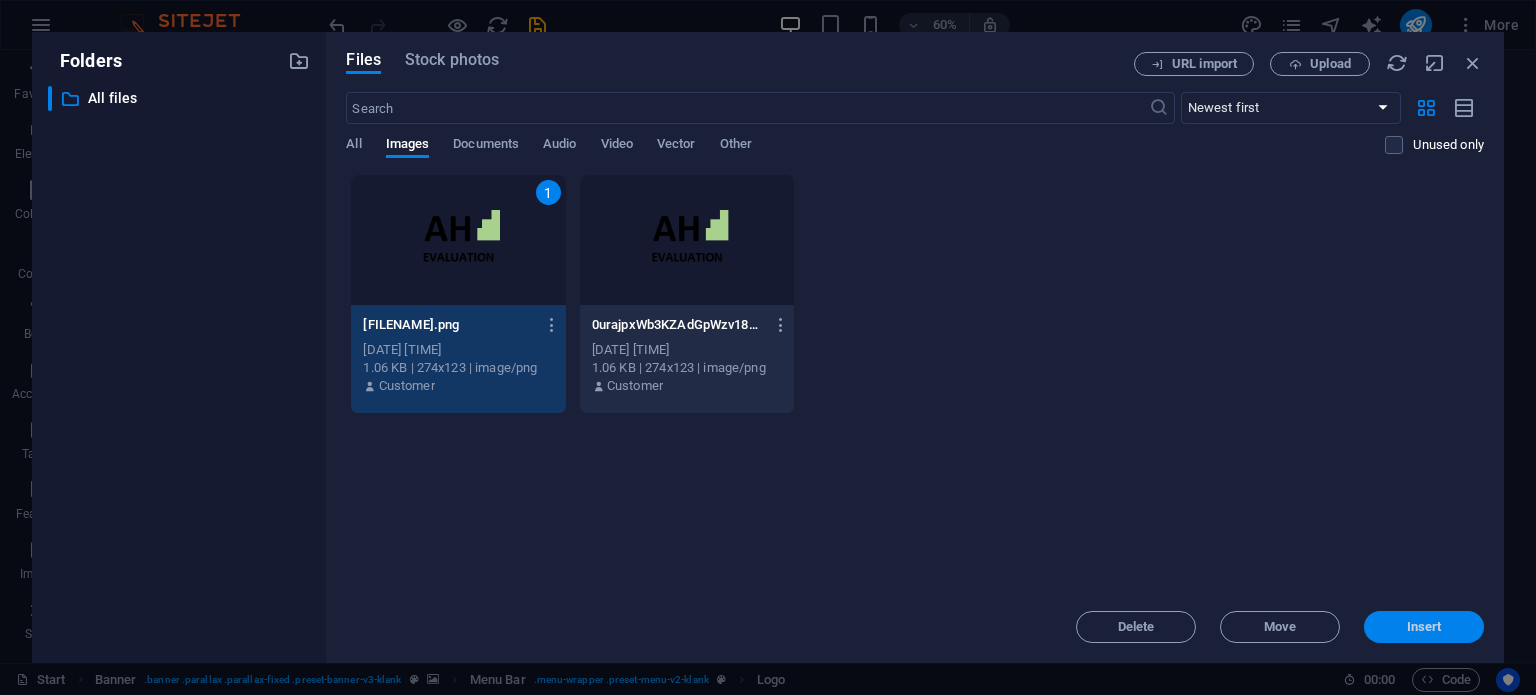 click on "Insert" at bounding box center (1424, 627) 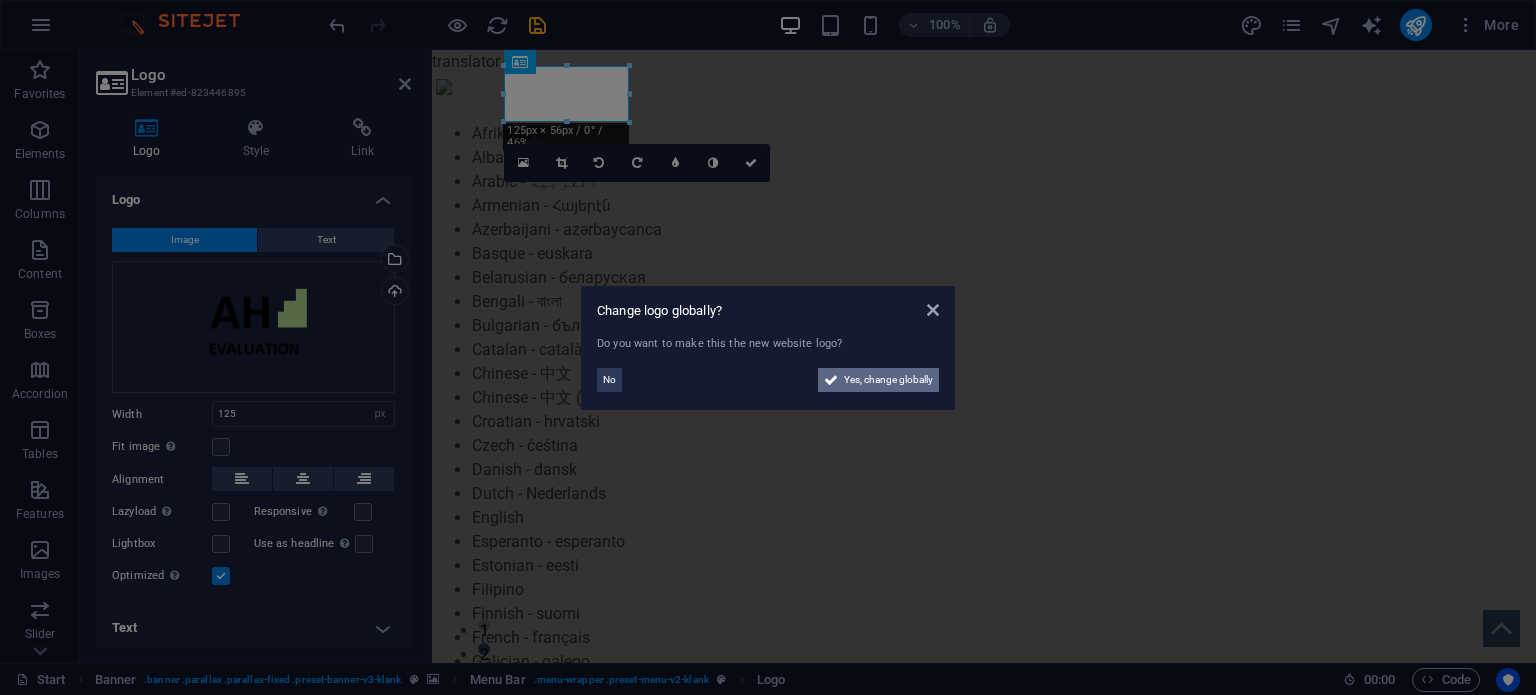 click on "Yes, change globally" at bounding box center (888, 380) 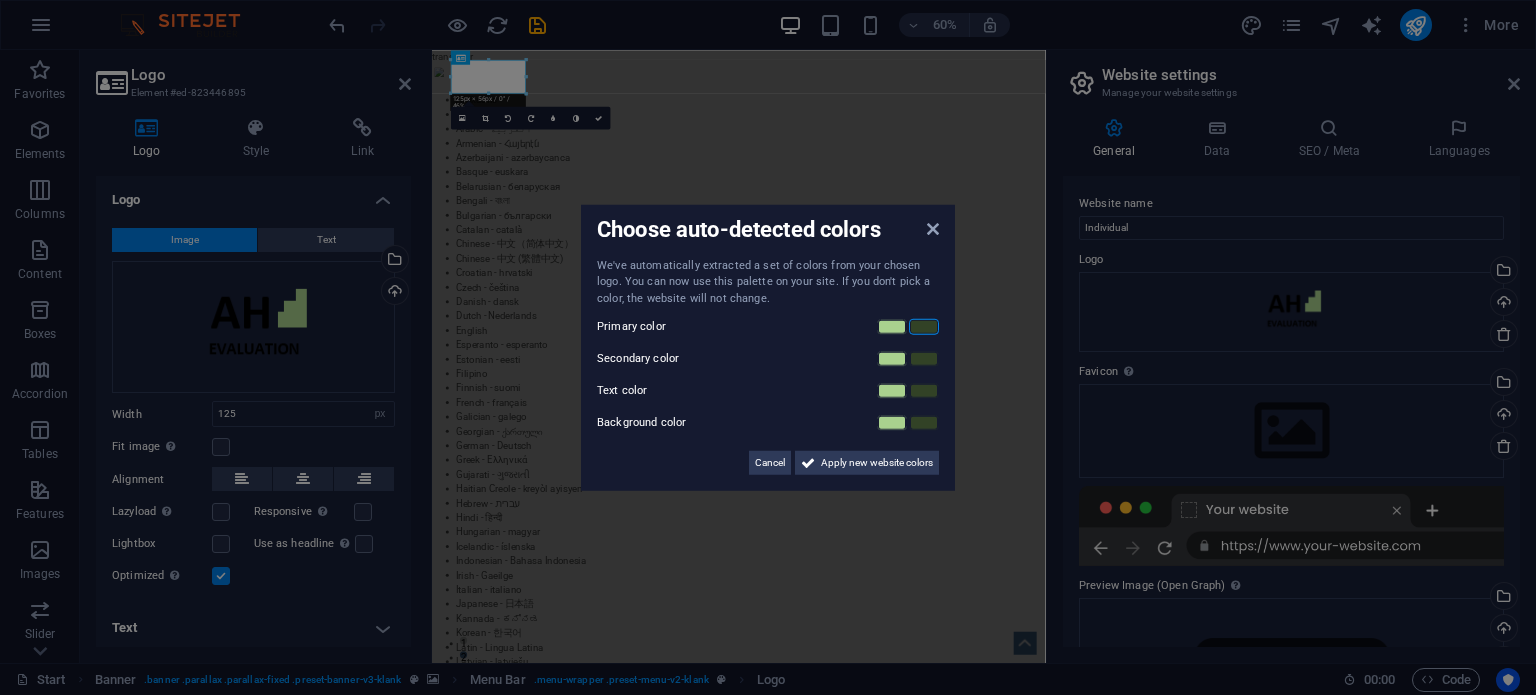 click at bounding box center [924, 327] 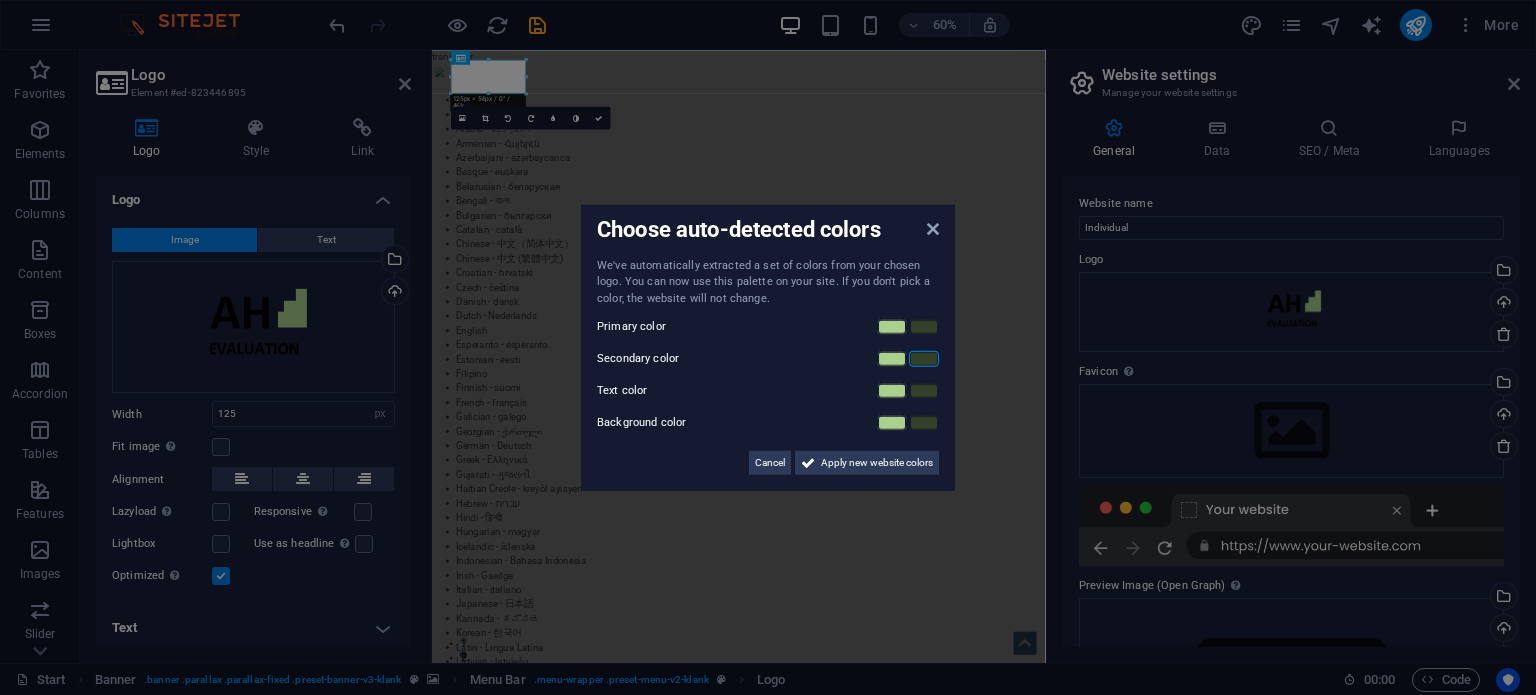 click at bounding box center (924, 359) 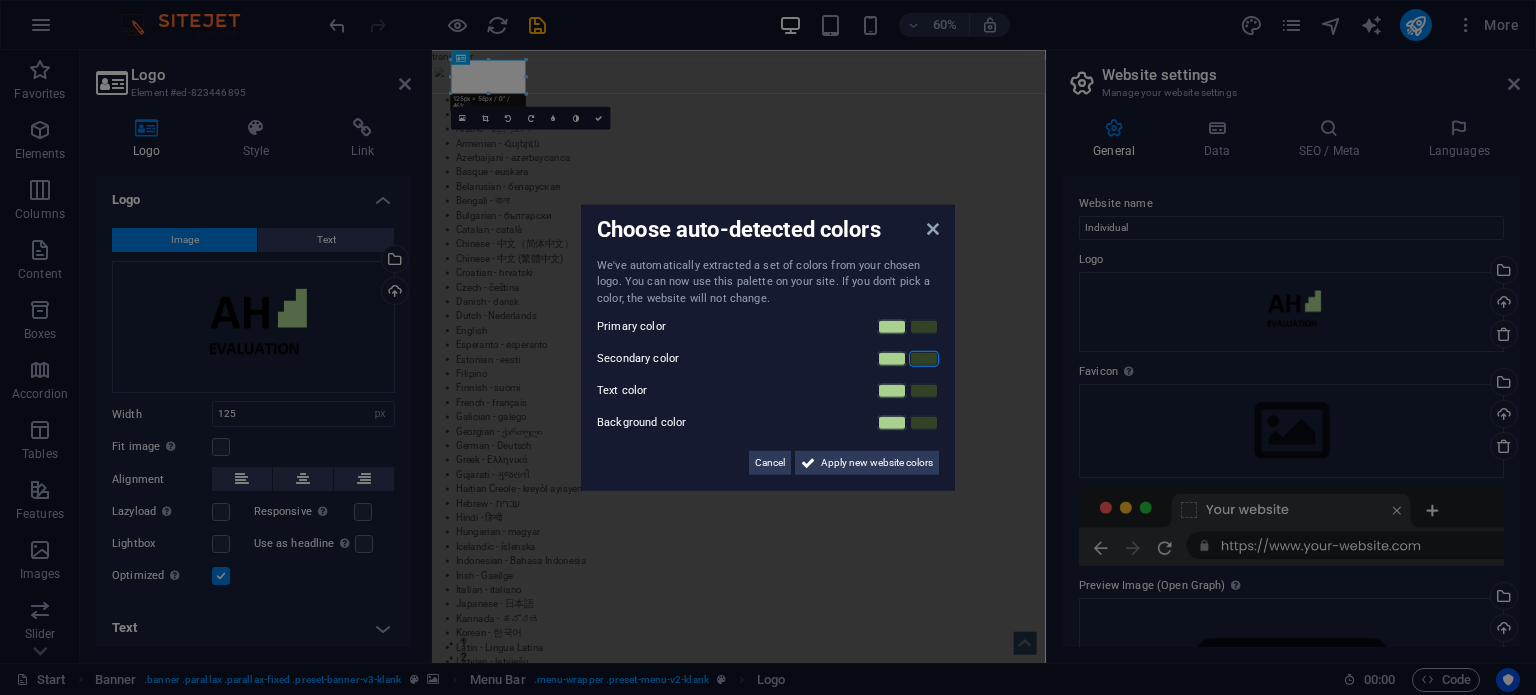 click at bounding box center (924, 359) 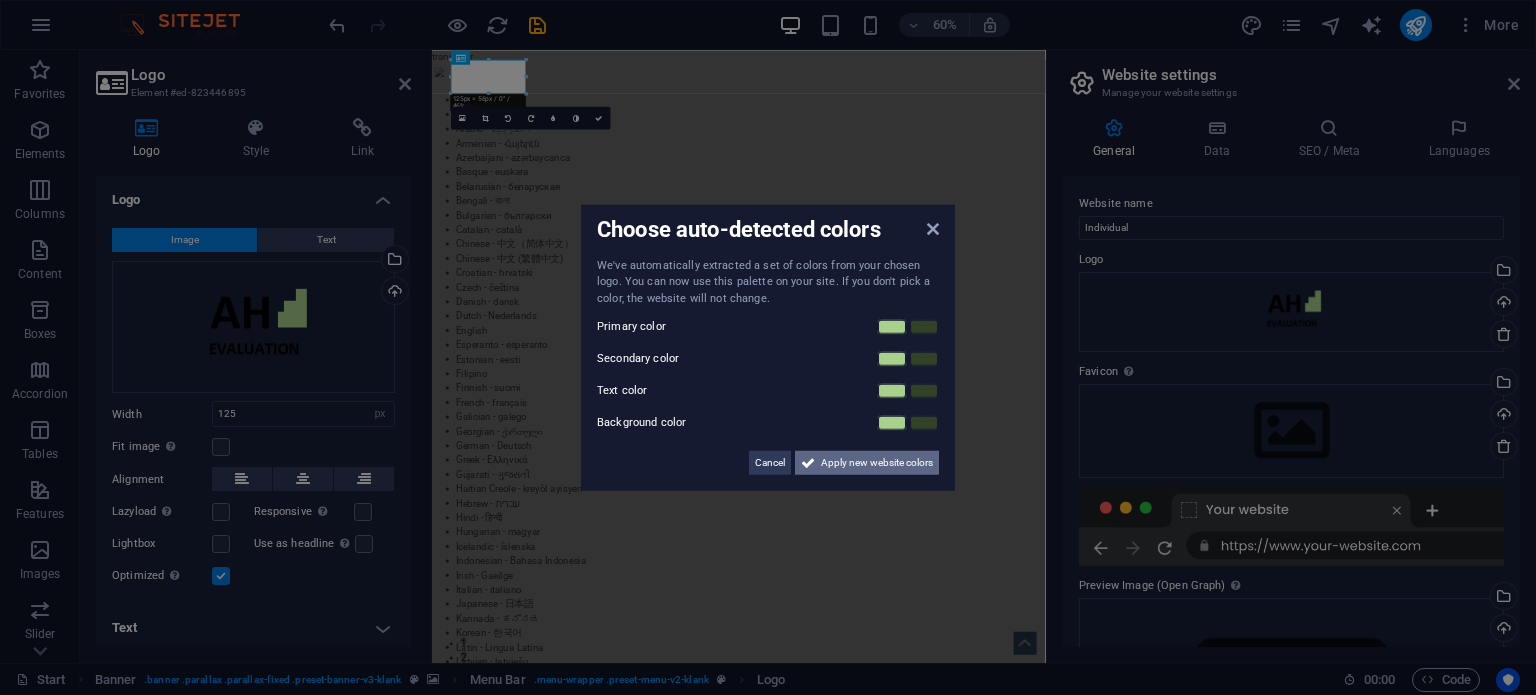 click on "Apply new website colors" at bounding box center (877, 463) 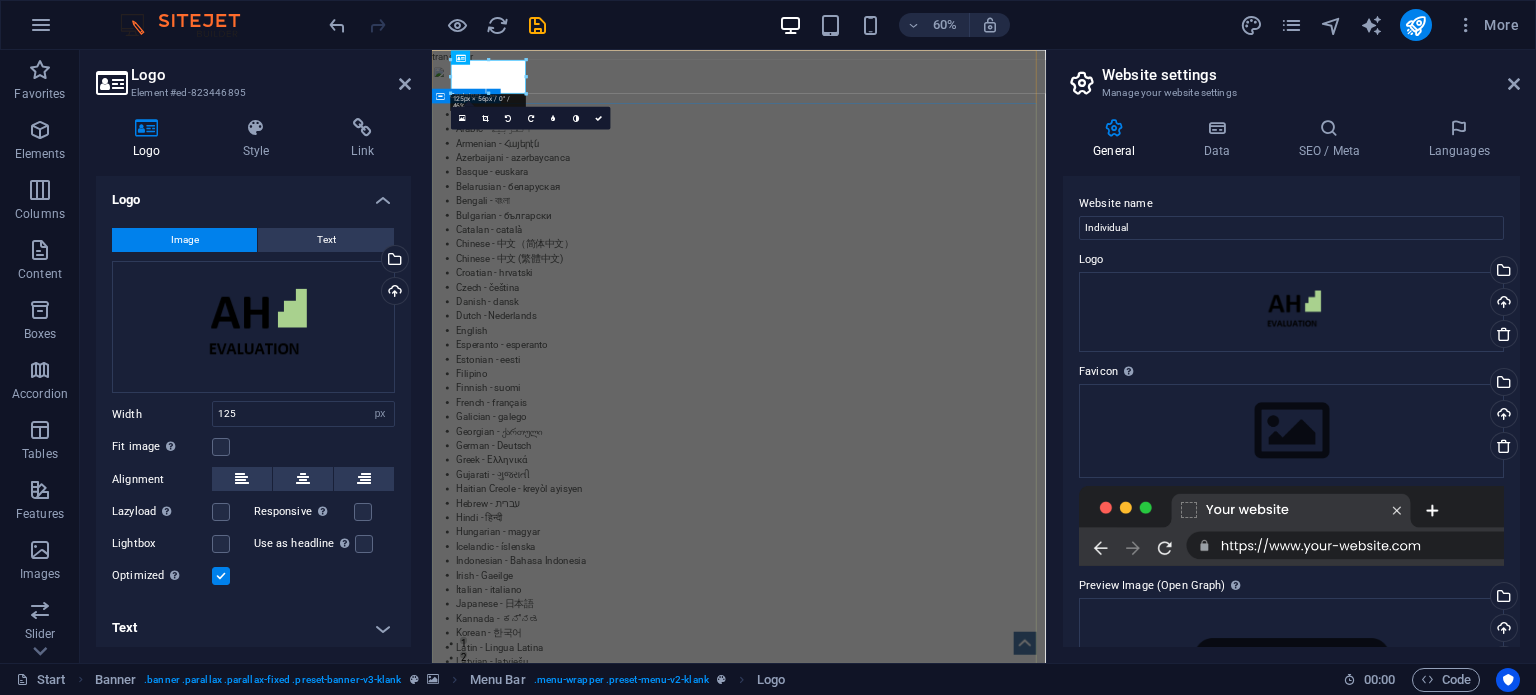 click on "PROFESSIONAL LEAD TOOL GET STARTED WITH YOUR 10-DAY FREE TRIAL. REGISTER NOW! Submit   I have read and understand the privacy policy. Unreadable? Load new" at bounding box center [943, 2196] 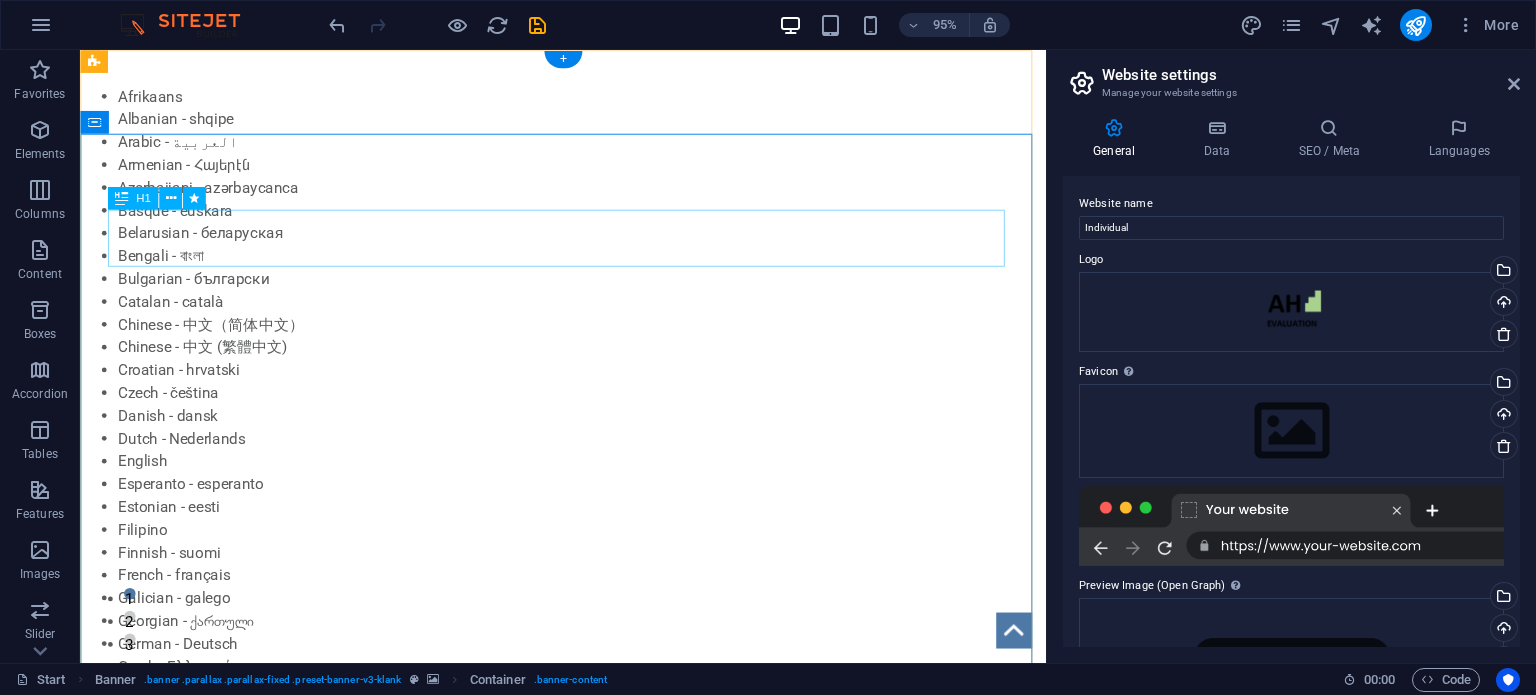 scroll, scrollTop: 0, scrollLeft: 0, axis: both 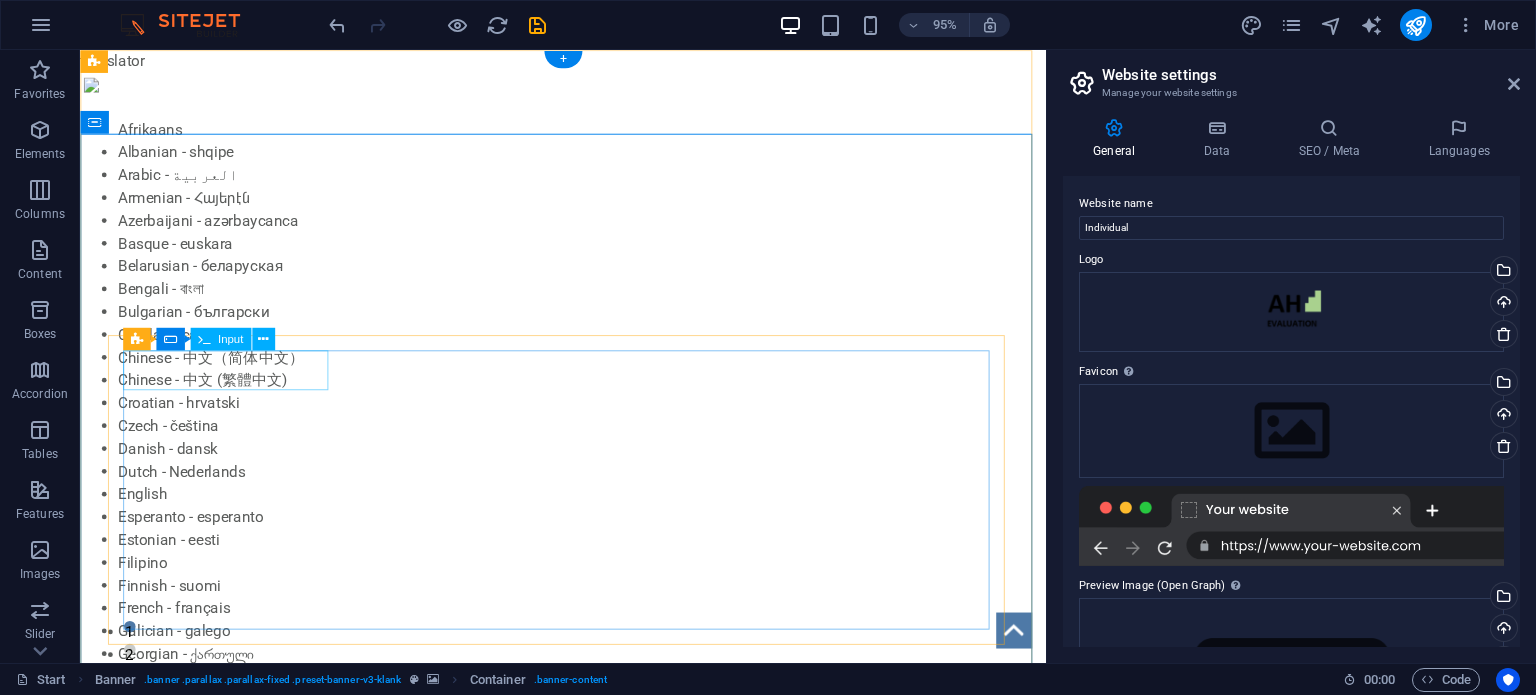 click at bounding box center (241, 2115) 